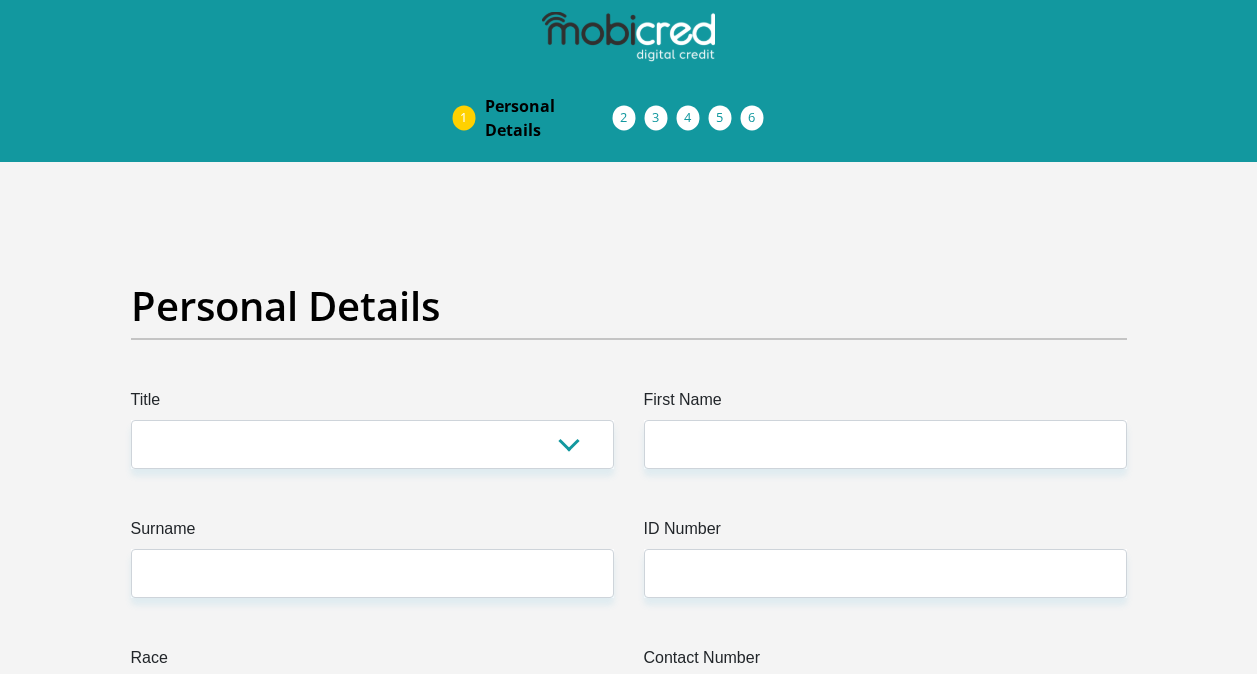 scroll, scrollTop: 0, scrollLeft: 0, axis: both 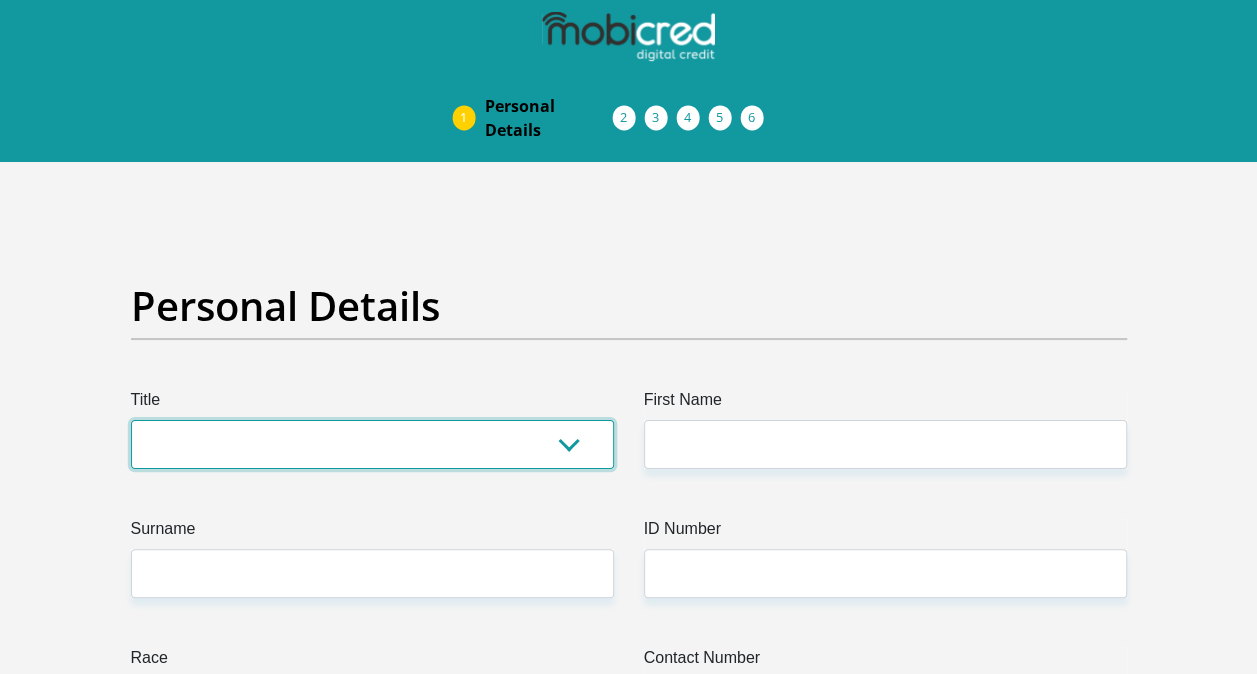 click on "Mr
Ms
Mrs
Dr
Other" at bounding box center [372, 444] 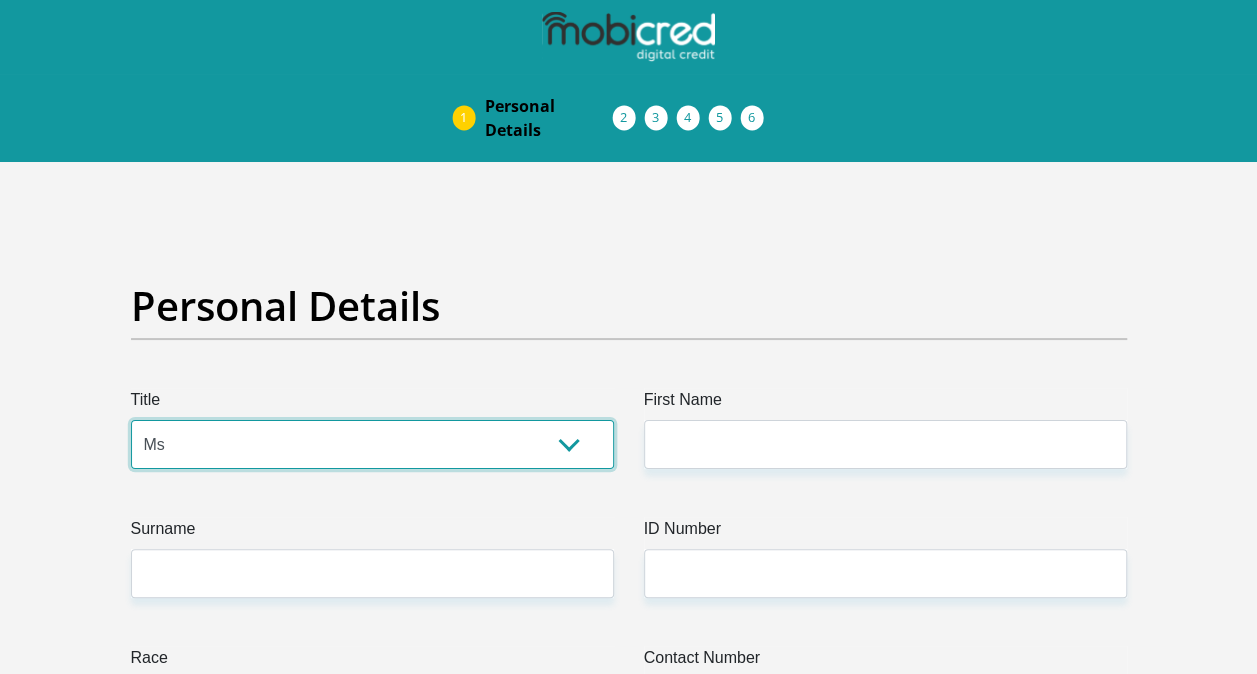 click on "Mr
Ms
Mrs
Dr
Other" at bounding box center (372, 444) 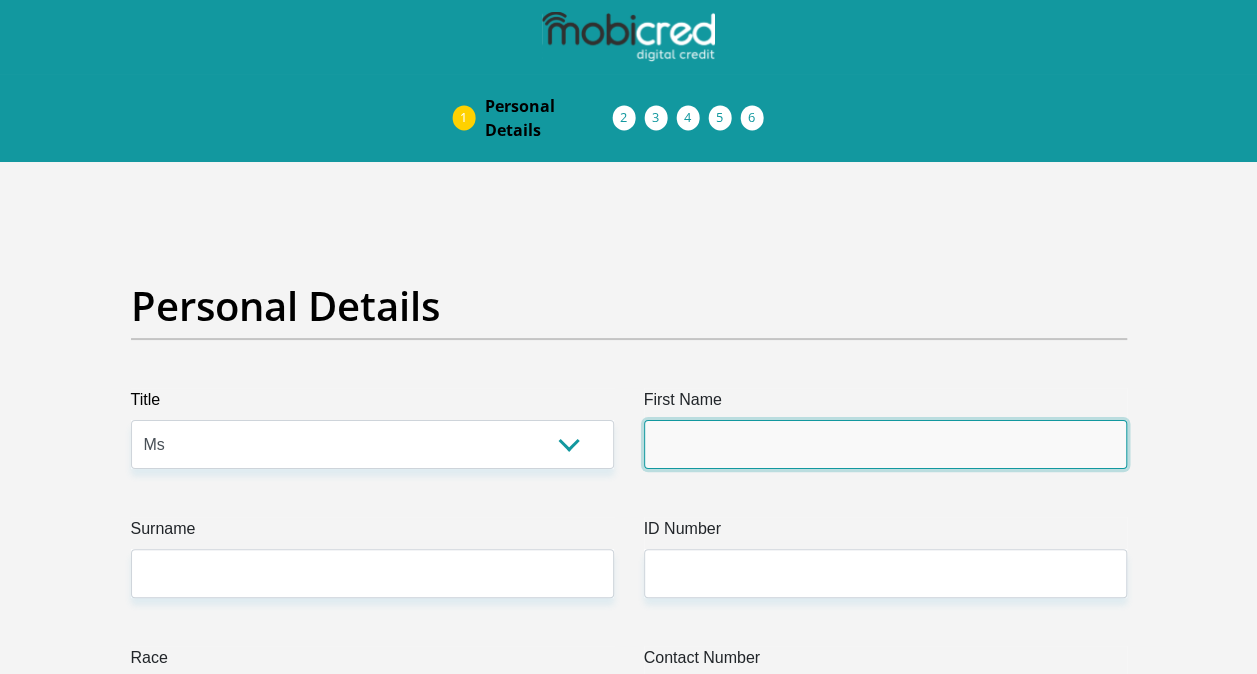 click on "First Name" at bounding box center [885, 444] 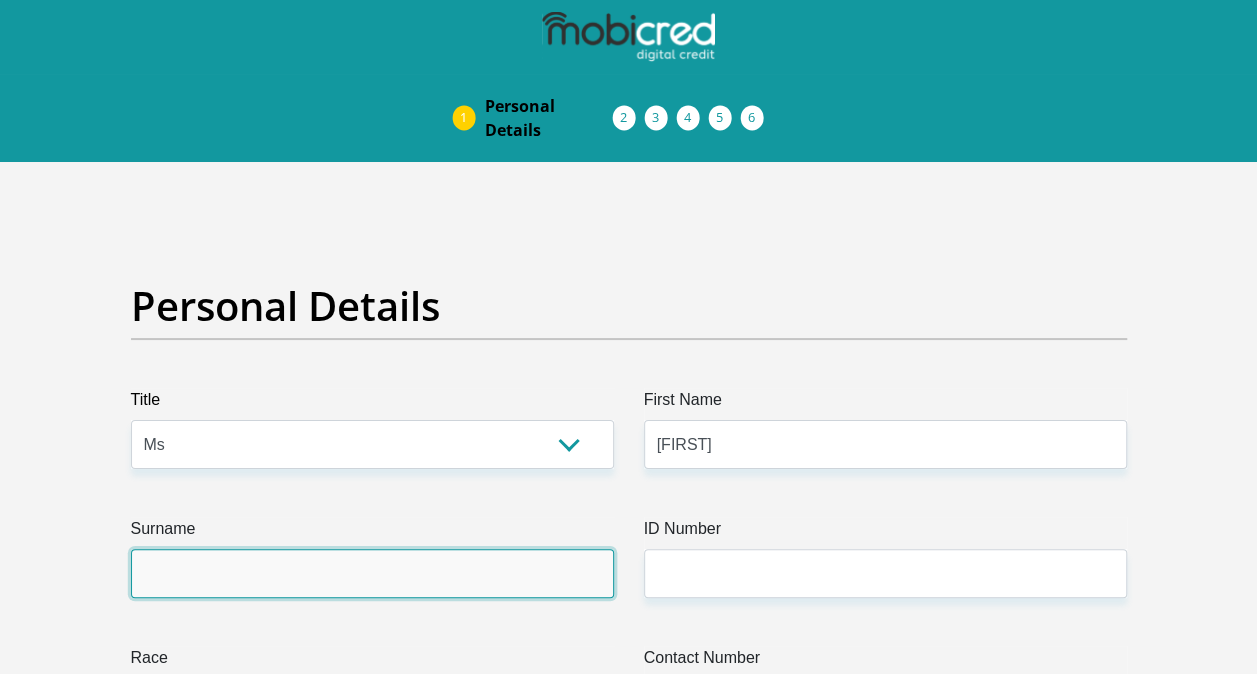 type on "[LAST]" 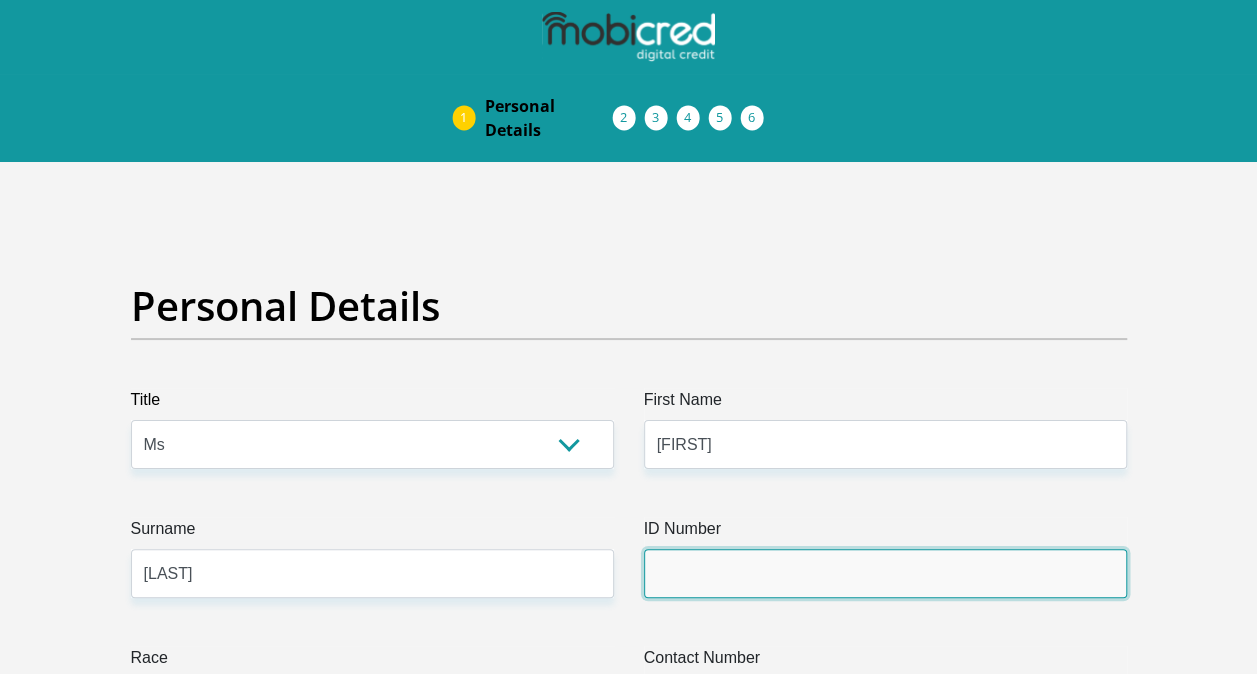 type on "[ID_NUMBER]" 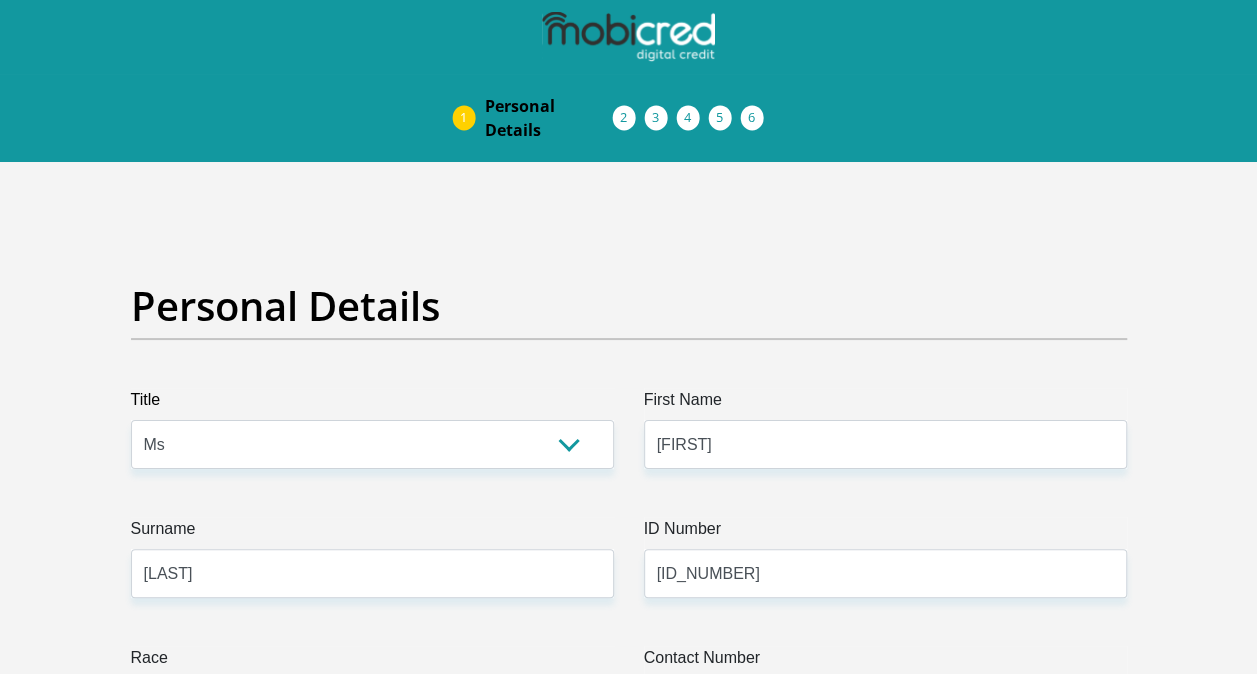 type on "[PHONE]" 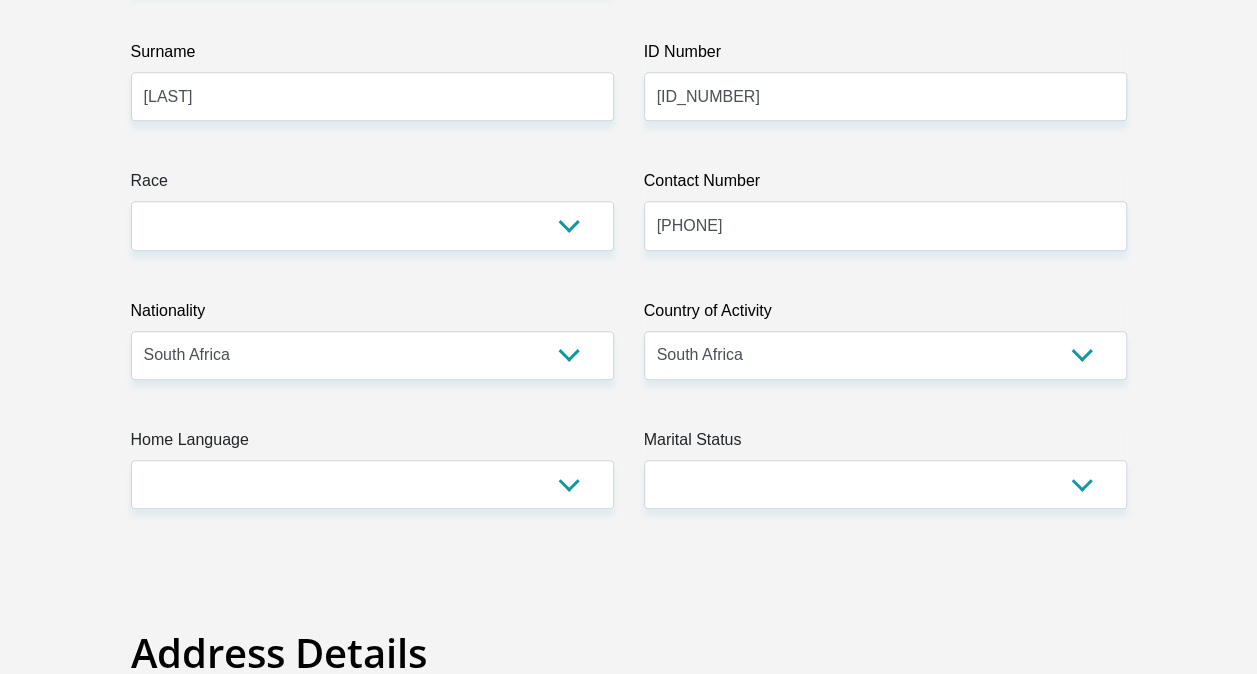 scroll, scrollTop: 485, scrollLeft: 0, axis: vertical 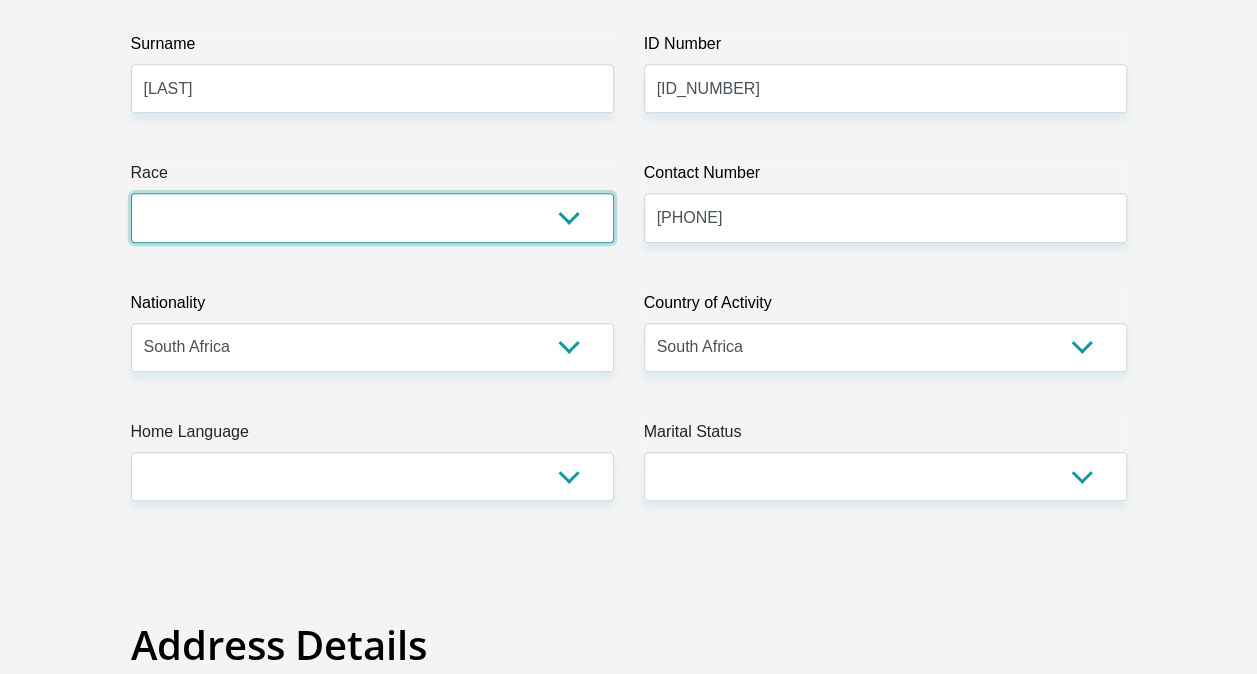 click on "Black
Coloured
Indian
White
Other" at bounding box center [372, 217] 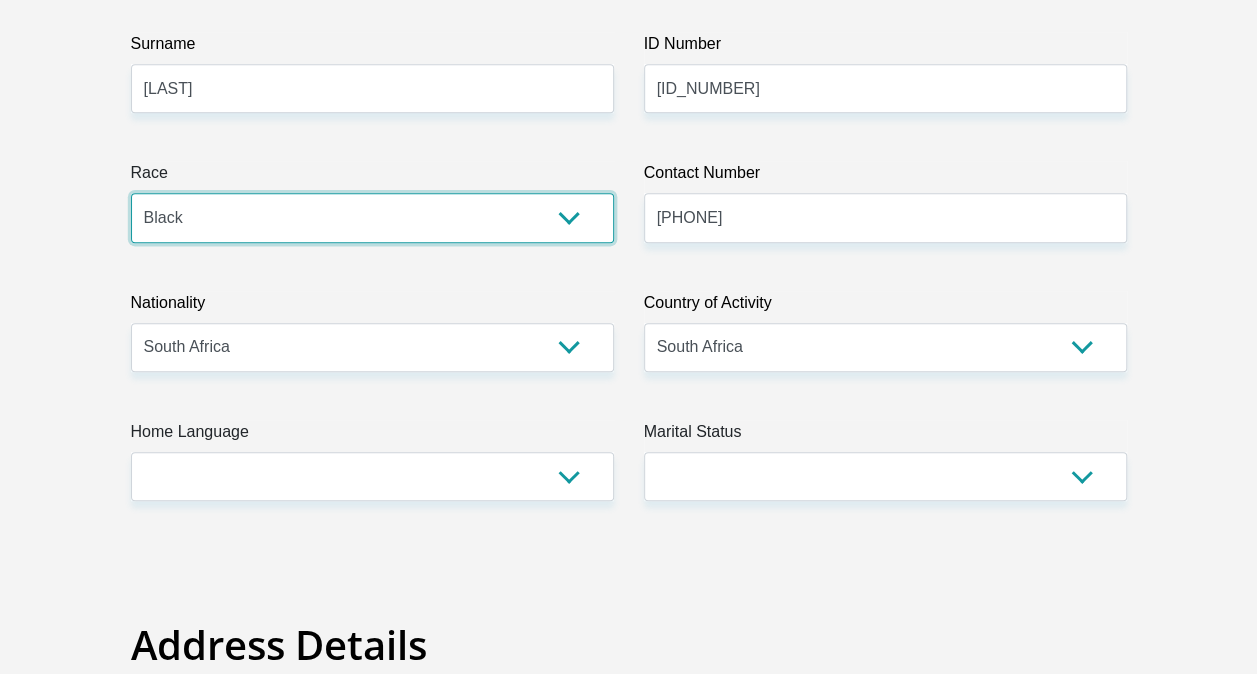 click on "Black
Coloured
Indian
White
Other" at bounding box center [372, 217] 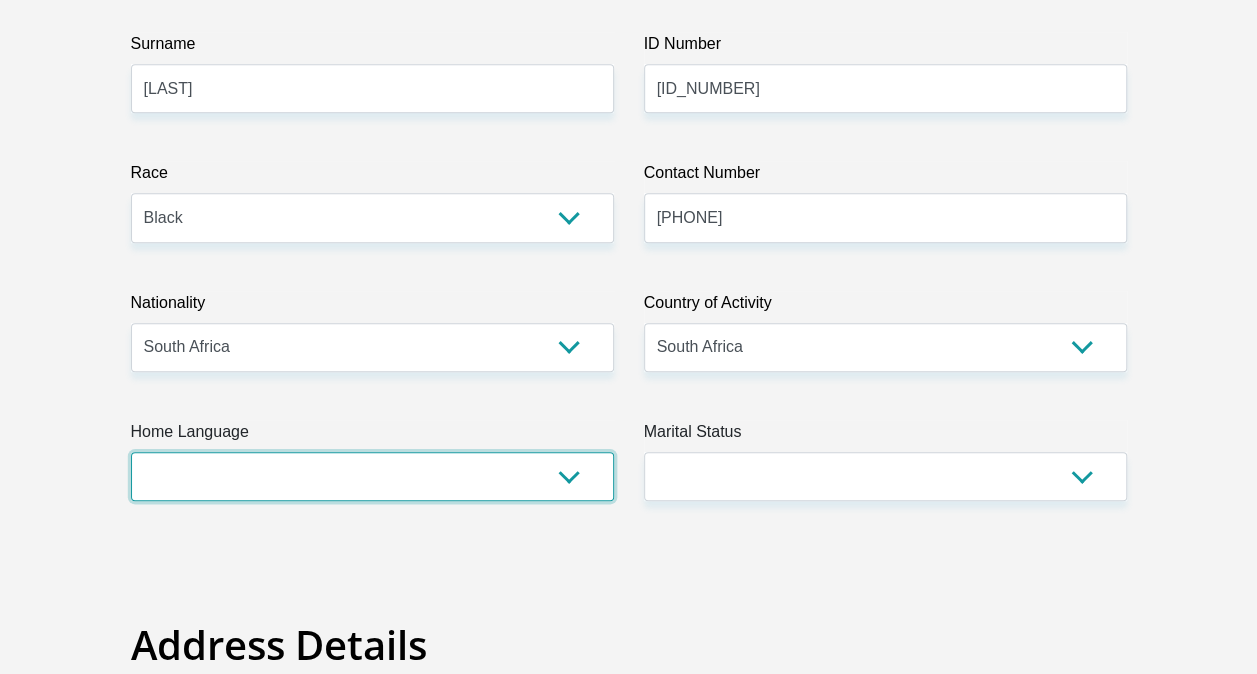 click on "Afrikaans
English
Sepedi
South Ndebele
Southern Sotho
Swati
Tsonga
Tswana
Venda
Xhosa
Zulu
Other" at bounding box center (372, 476) 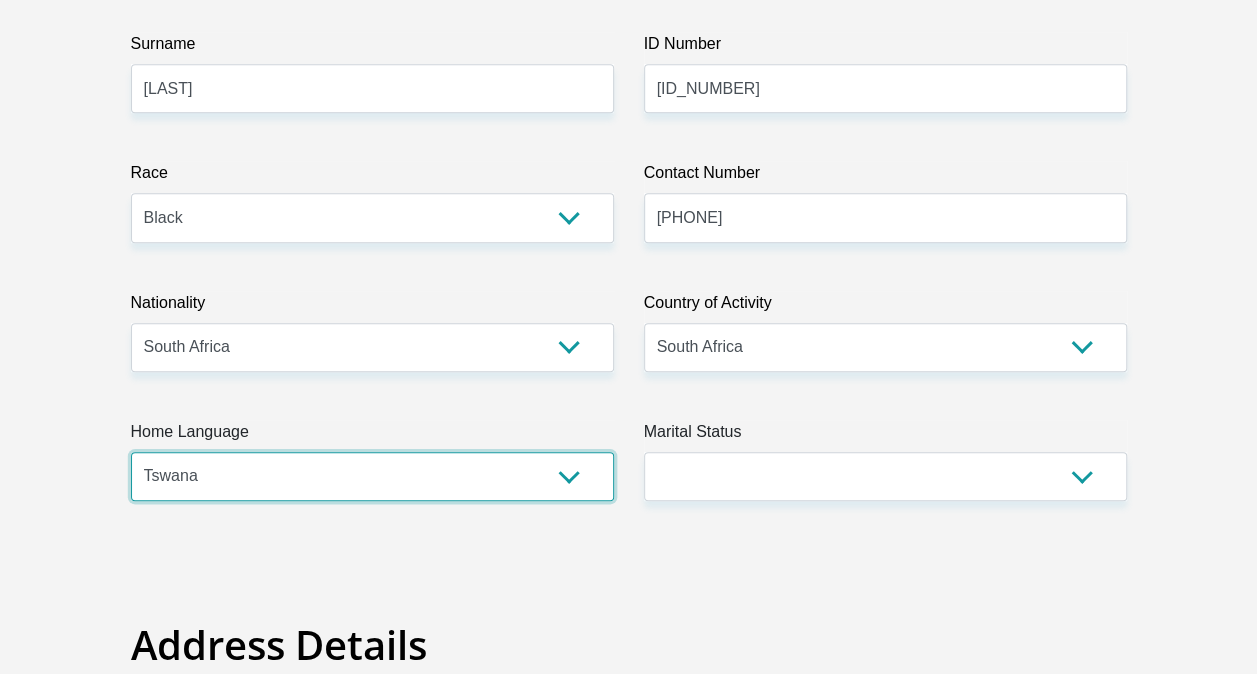 click on "Afrikaans
English
Sepedi
South Ndebele
Southern Sotho
Swati
Tsonga
Tswana
Venda
Xhosa
Zulu
Other" at bounding box center (372, 476) 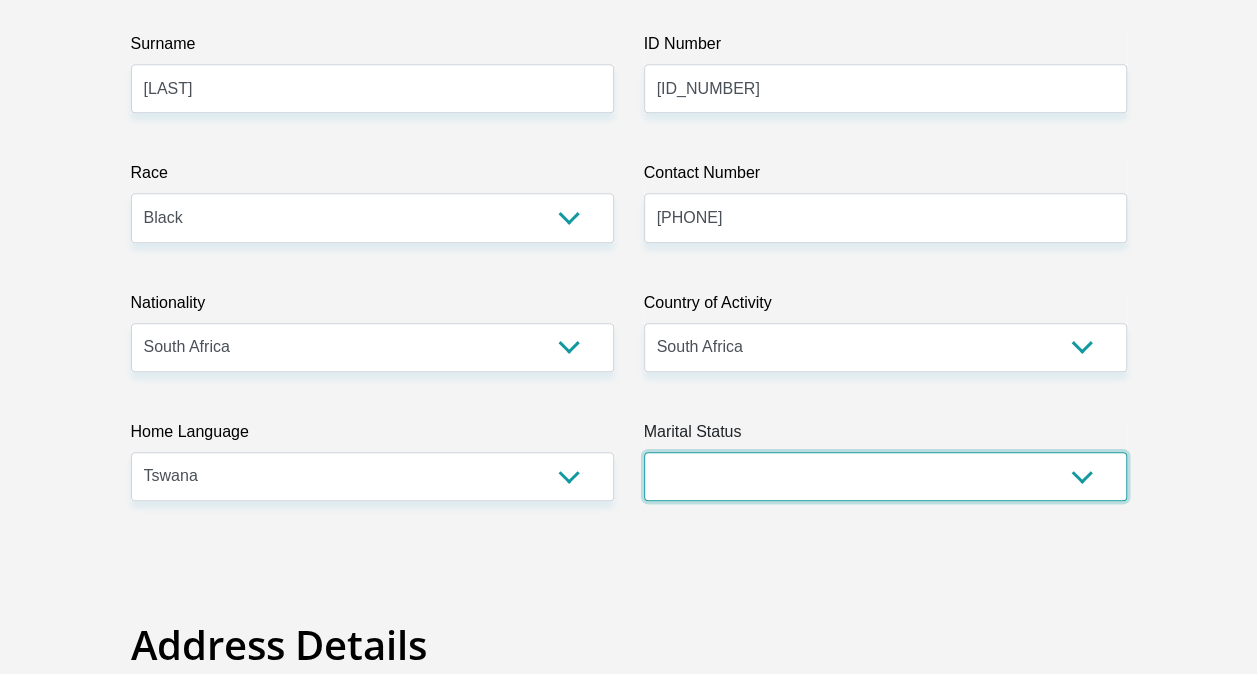 click on "Married ANC
Single
Divorced
Widowed
Married COP or Customary Law" at bounding box center (885, 476) 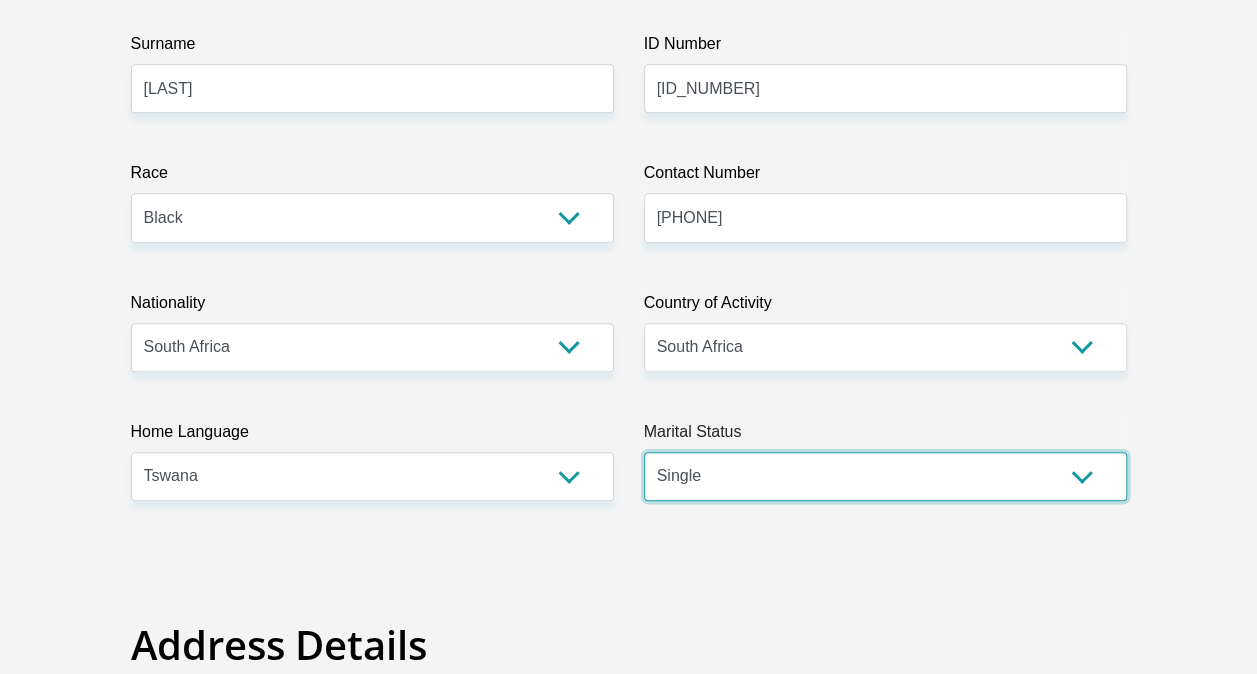 click on "Married ANC
Single
Divorced
Widowed
Married COP or Customary Law" at bounding box center (885, 476) 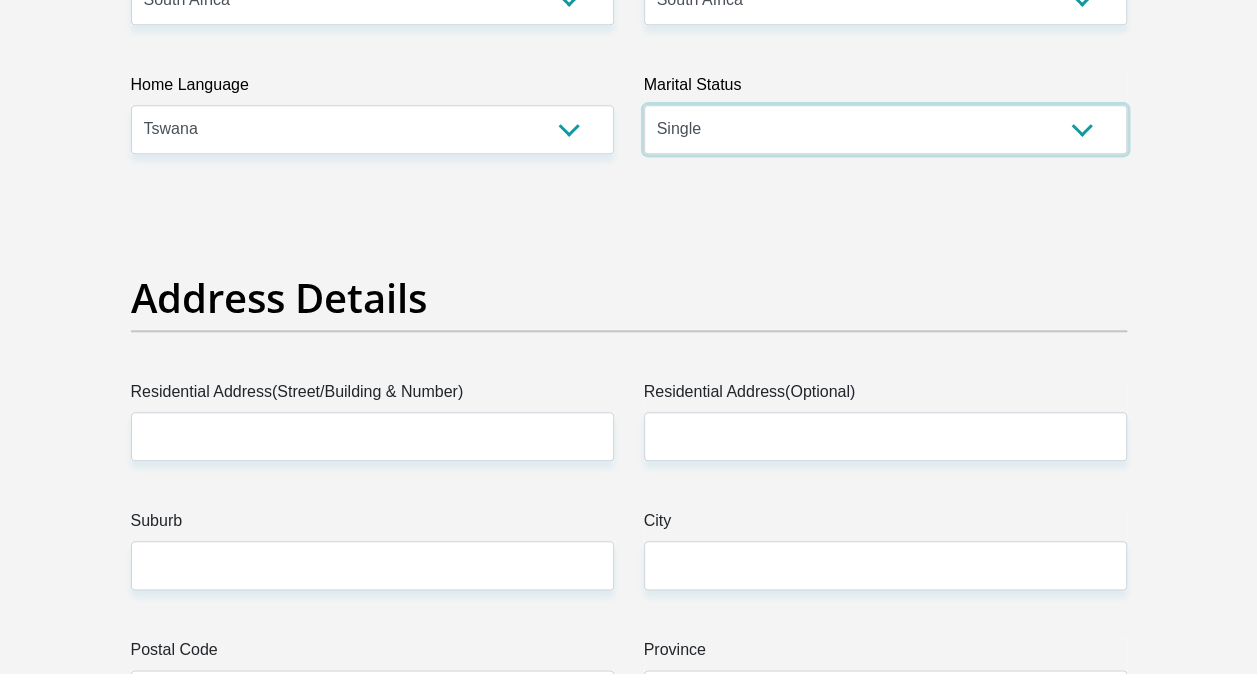 scroll, scrollTop: 870, scrollLeft: 0, axis: vertical 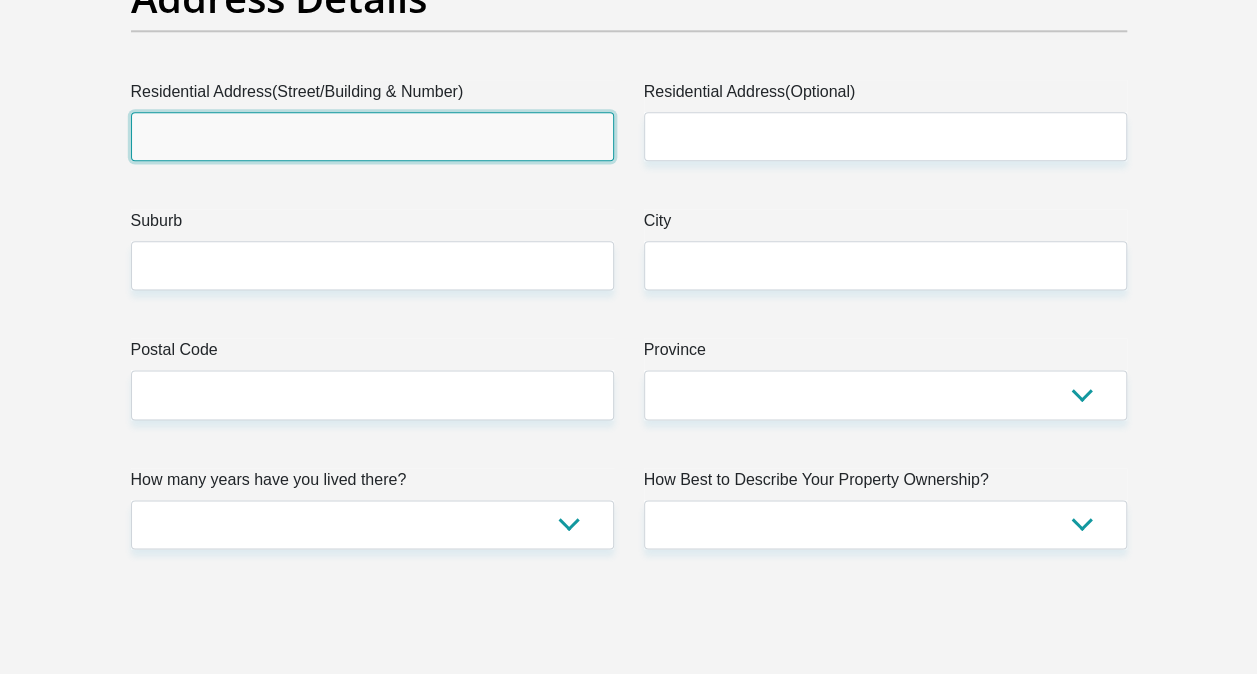 click on "Residential Address(Street/Building & Number)" at bounding box center (372, 136) 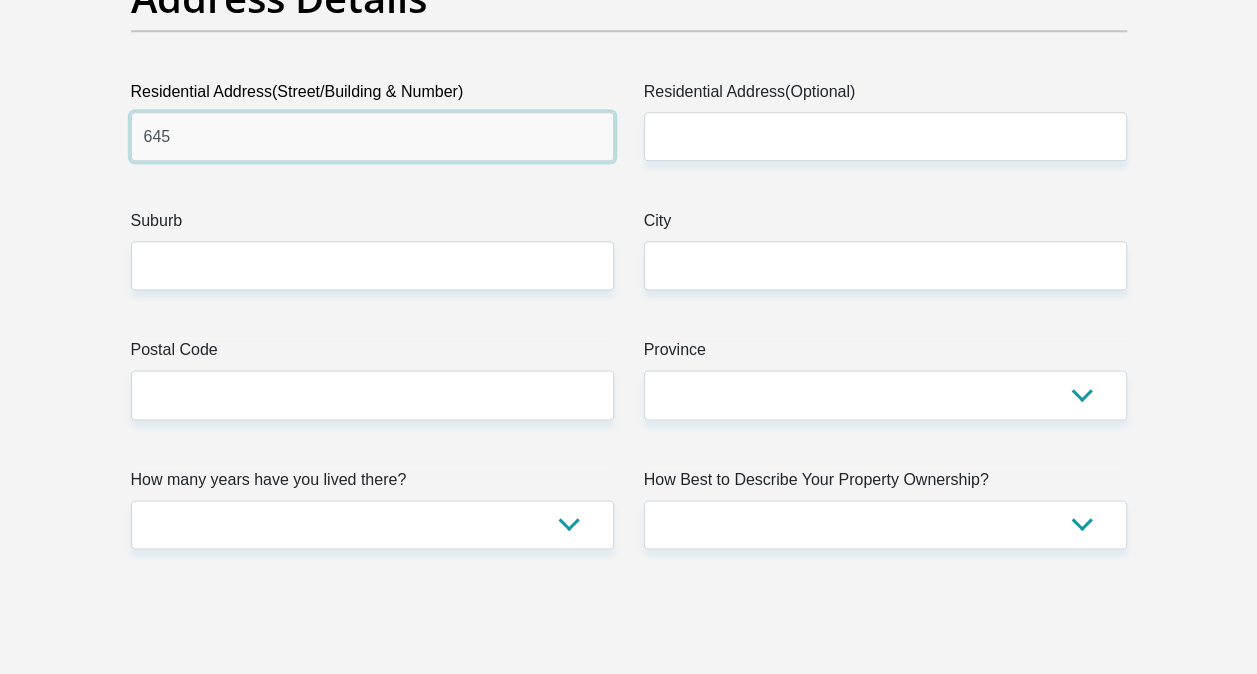 type on "[NUMBER] [STREET]" 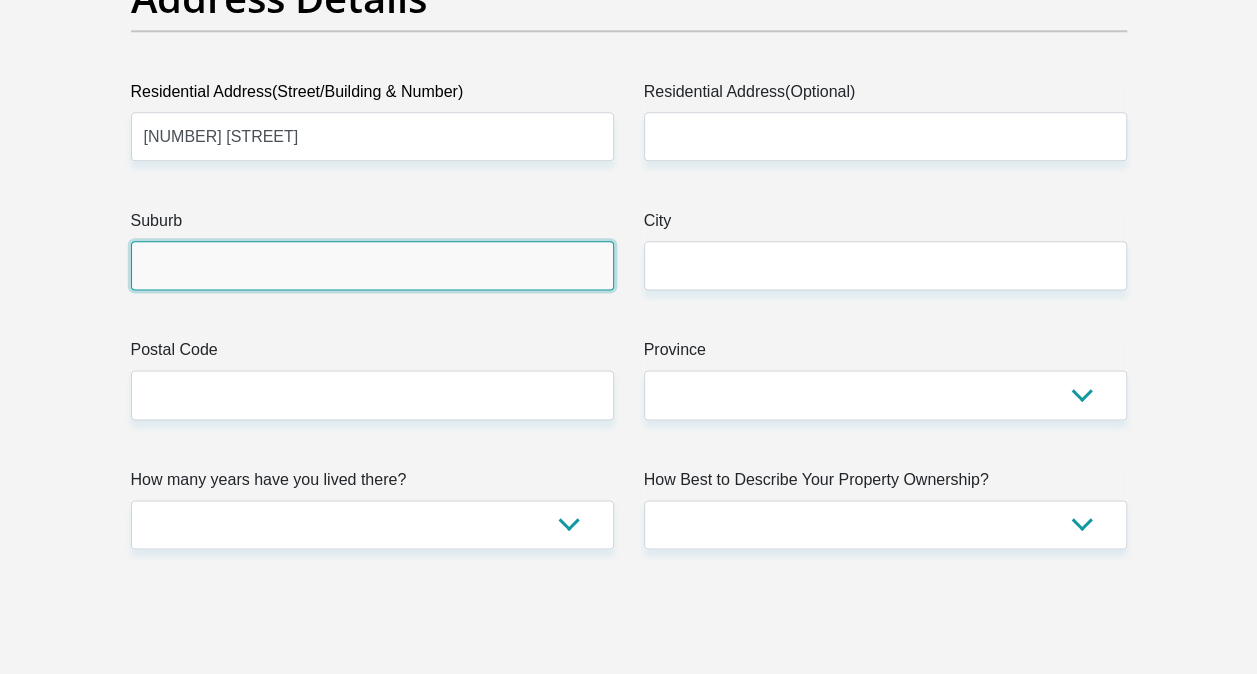 click on "Suburb" at bounding box center (372, 265) 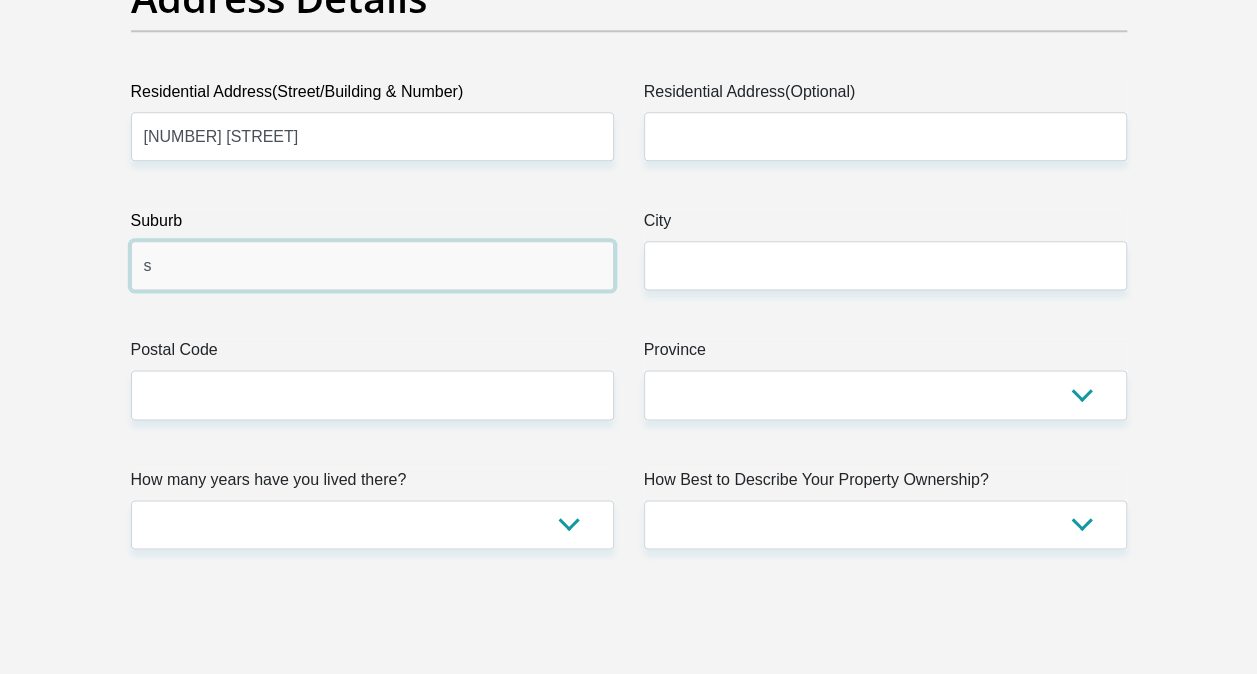 type on "[CITY]" 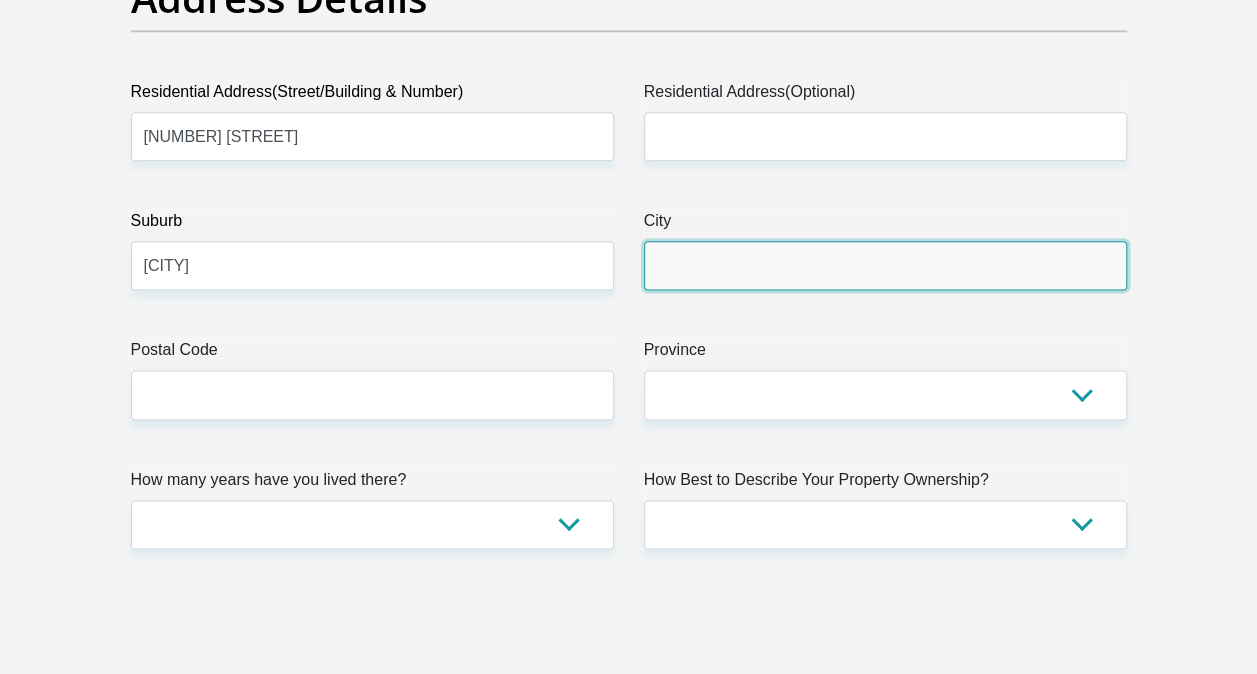 click on "City" at bounding box center (885, 265) 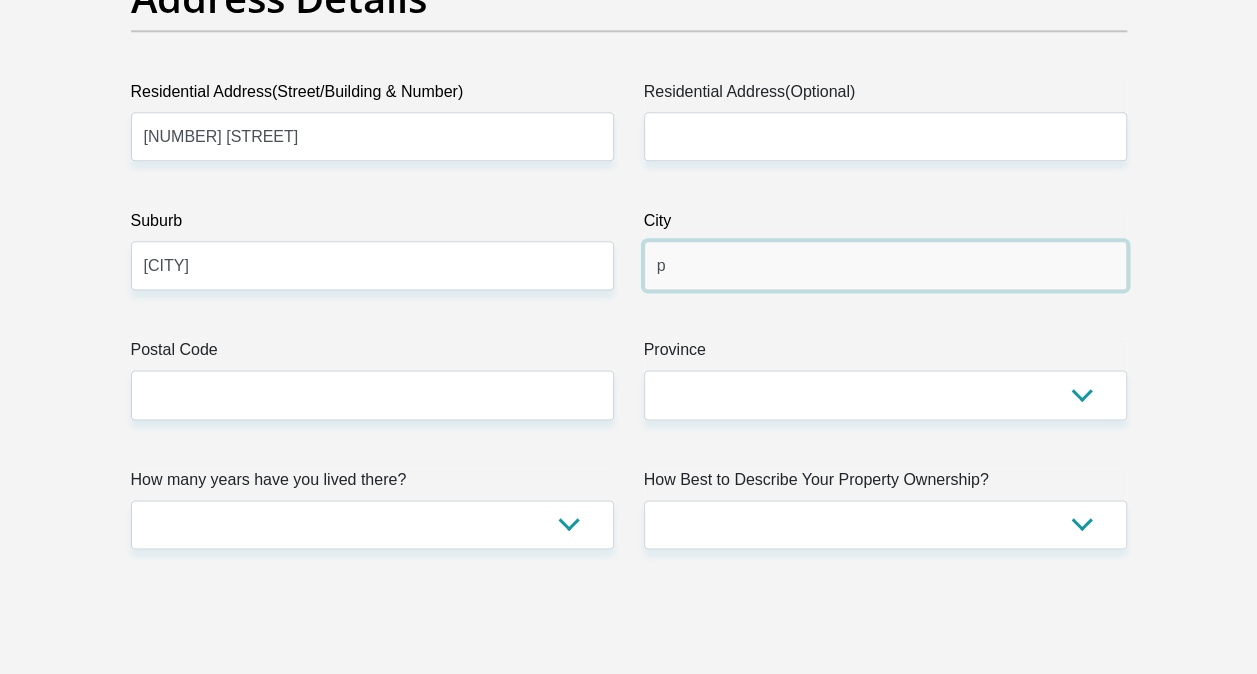 type on "[CITY]" 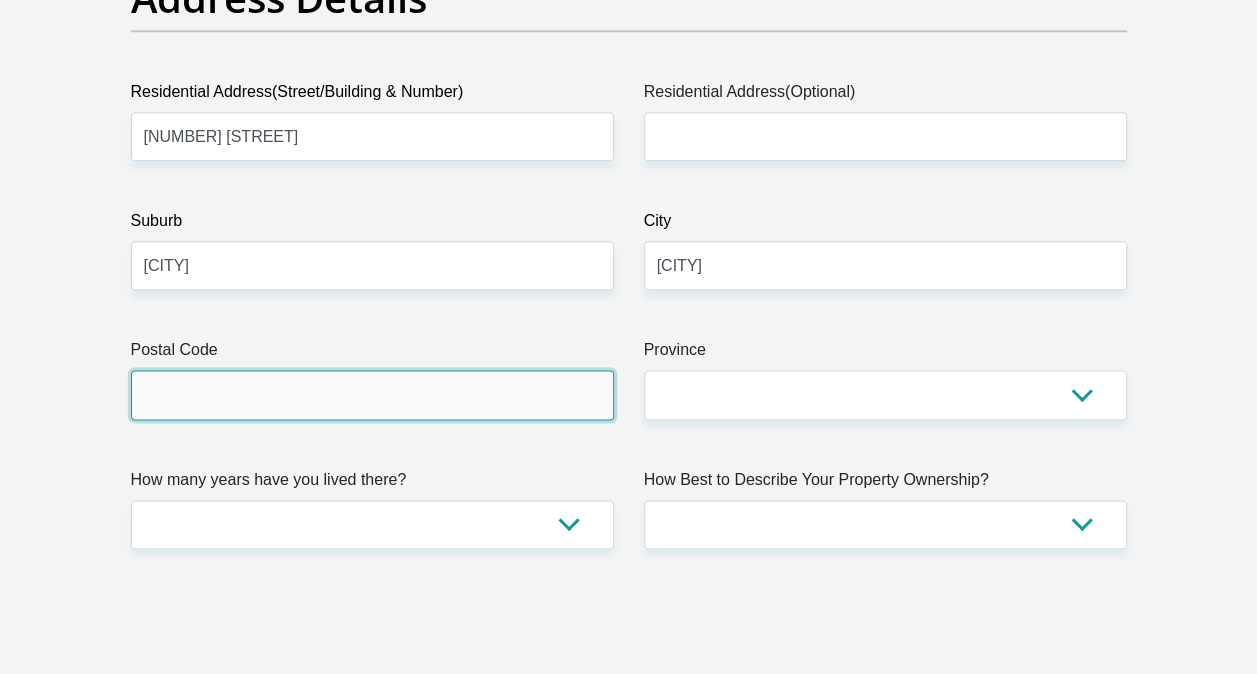 click on "Postal Code" at bounding box center [372, 394] 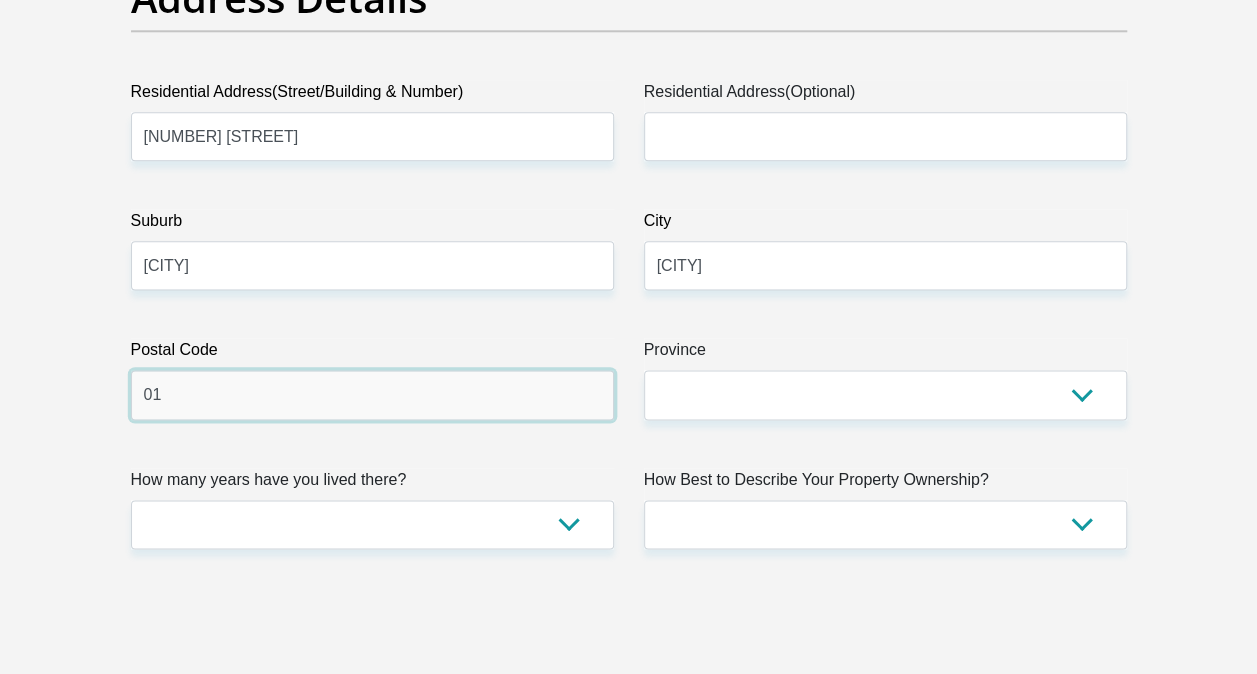 type on "0184" 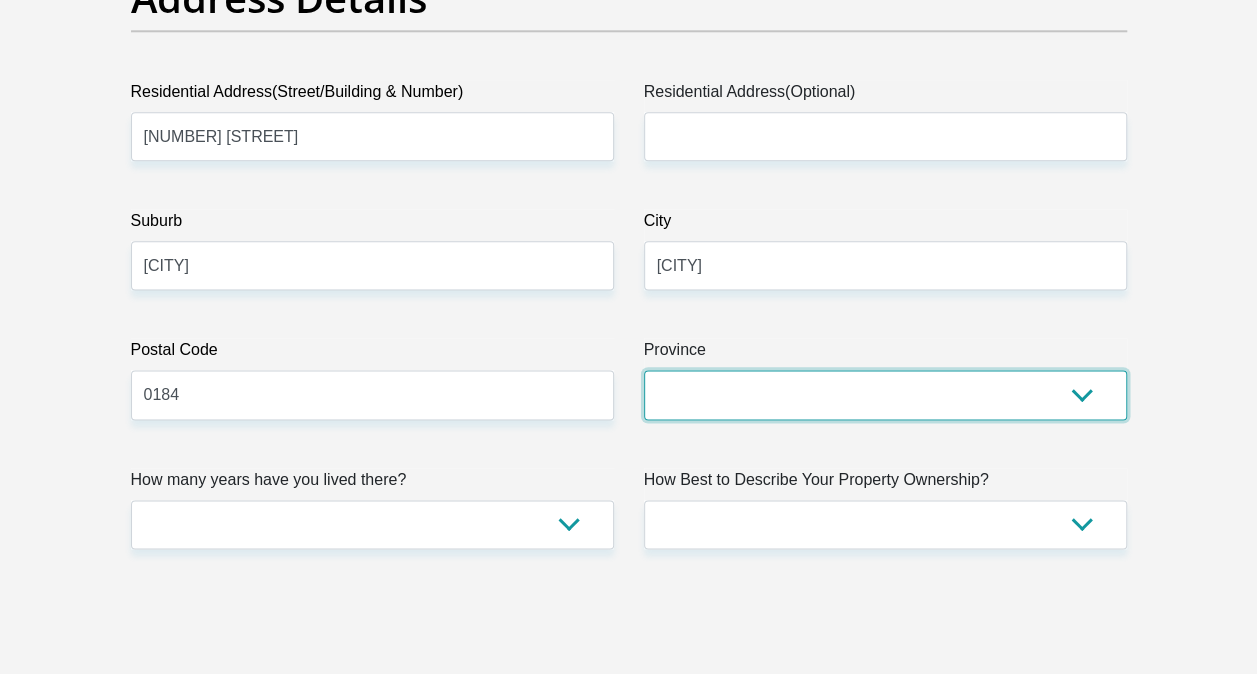 click on "Eastern Cape
Free State
Gauteng
KwaZulu-Natal
Limpopo
Mpumalanga
Northern Cape
North West
Western Cape" at bounding box center [885, 394] 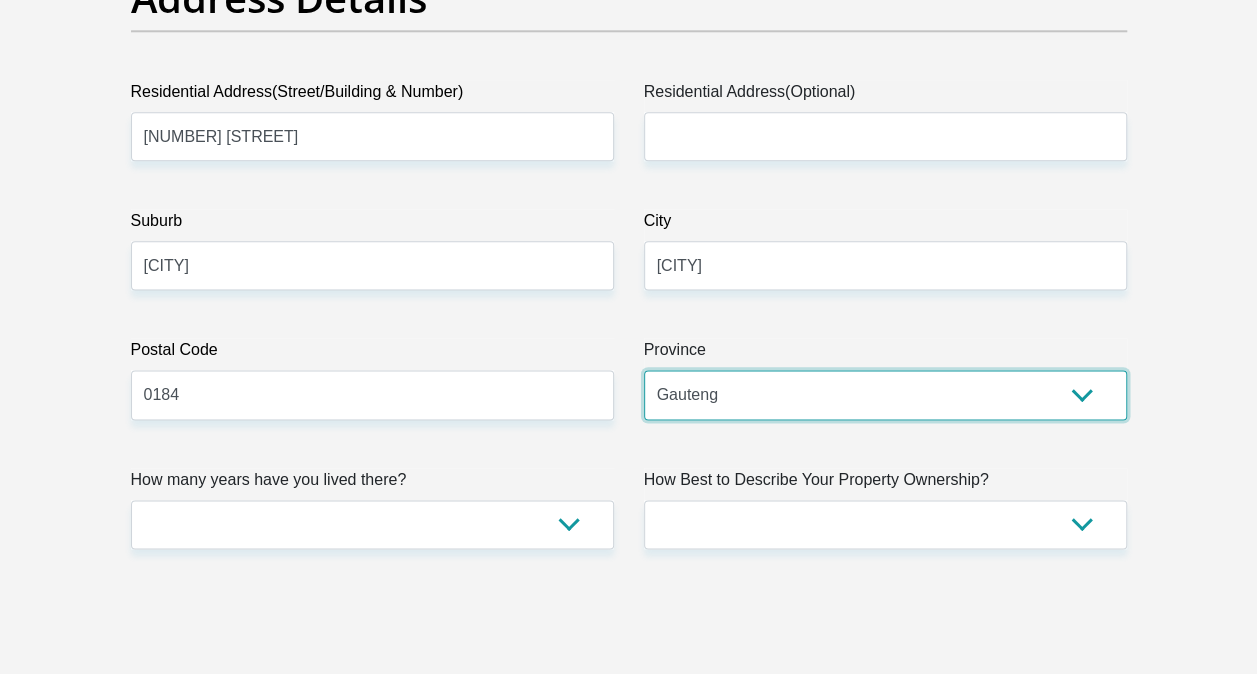 click on "Eastern Cape
Free State
Gauteng
KwaZulu-Natal
Limpopo
Mpumalanga
Northern Cape
North West
Western Cape" at bounding box center [885, 394] 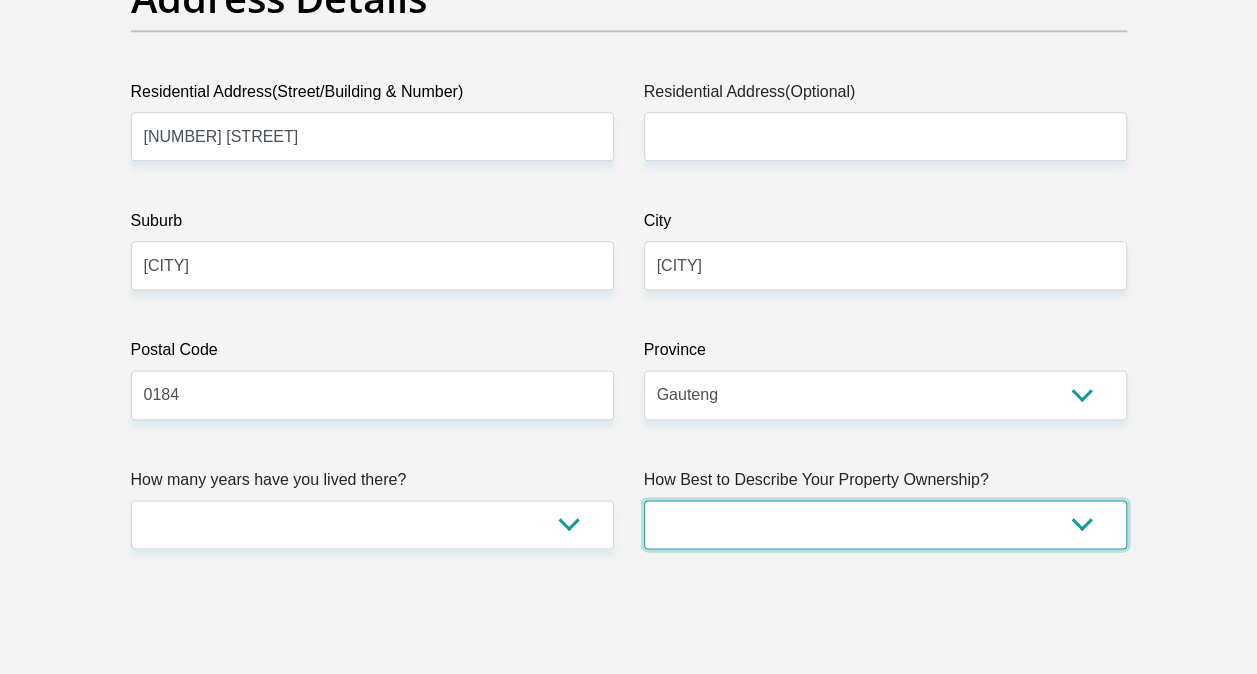 click on "Owned
Rented
Family Owned
Company Dwelling" at bounding box center [885, 524] 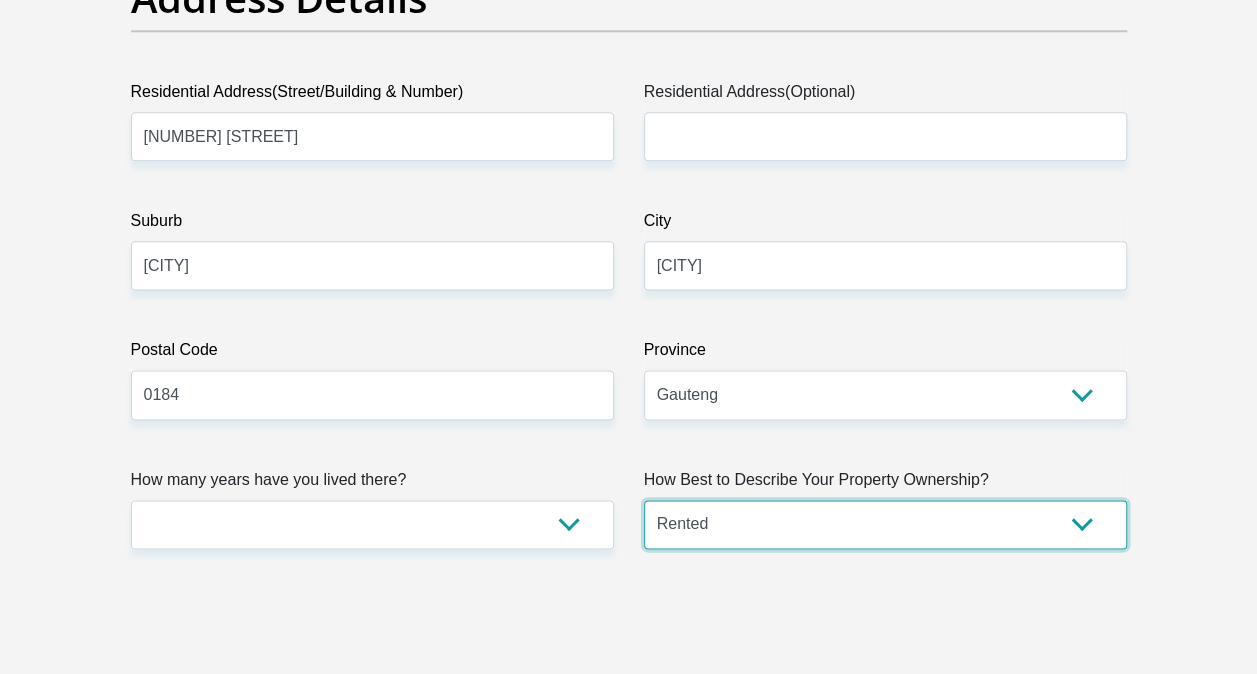 click on "Owned
Rented
Family Owned
Company Dwelling" at bounding box center [885, 524] 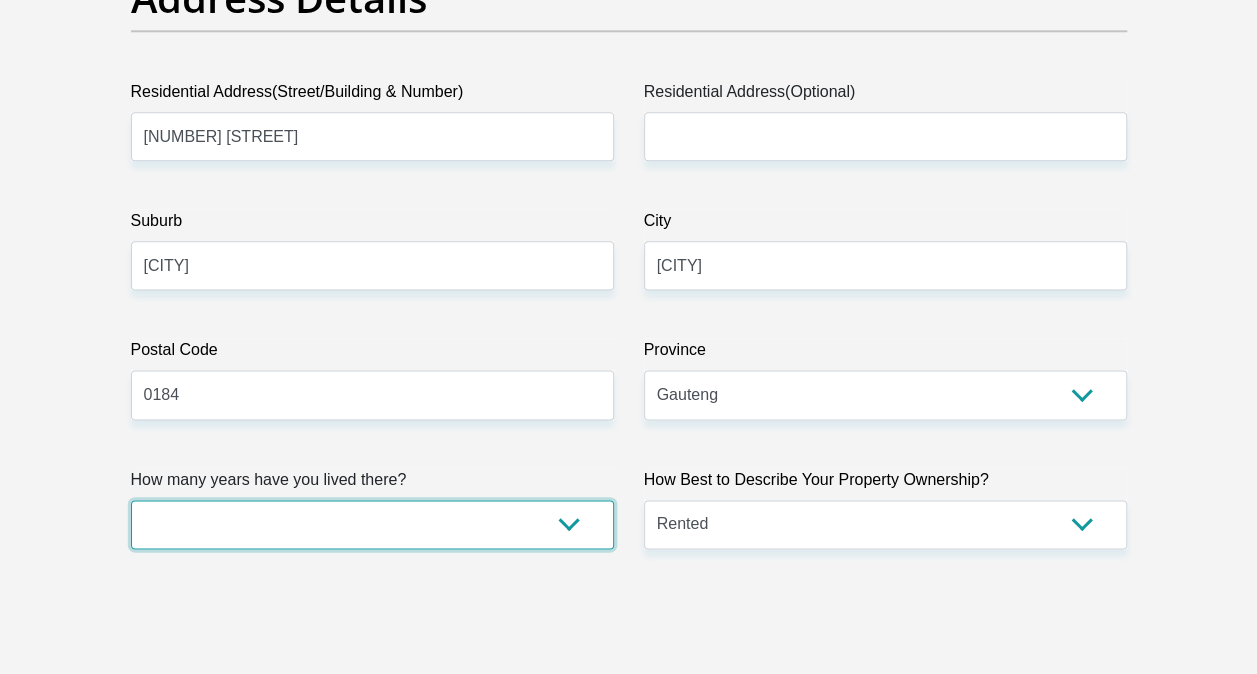 click on "less than 1 year
1-3 years
3-5 years
5+ years" at bounding box center (372, 524) 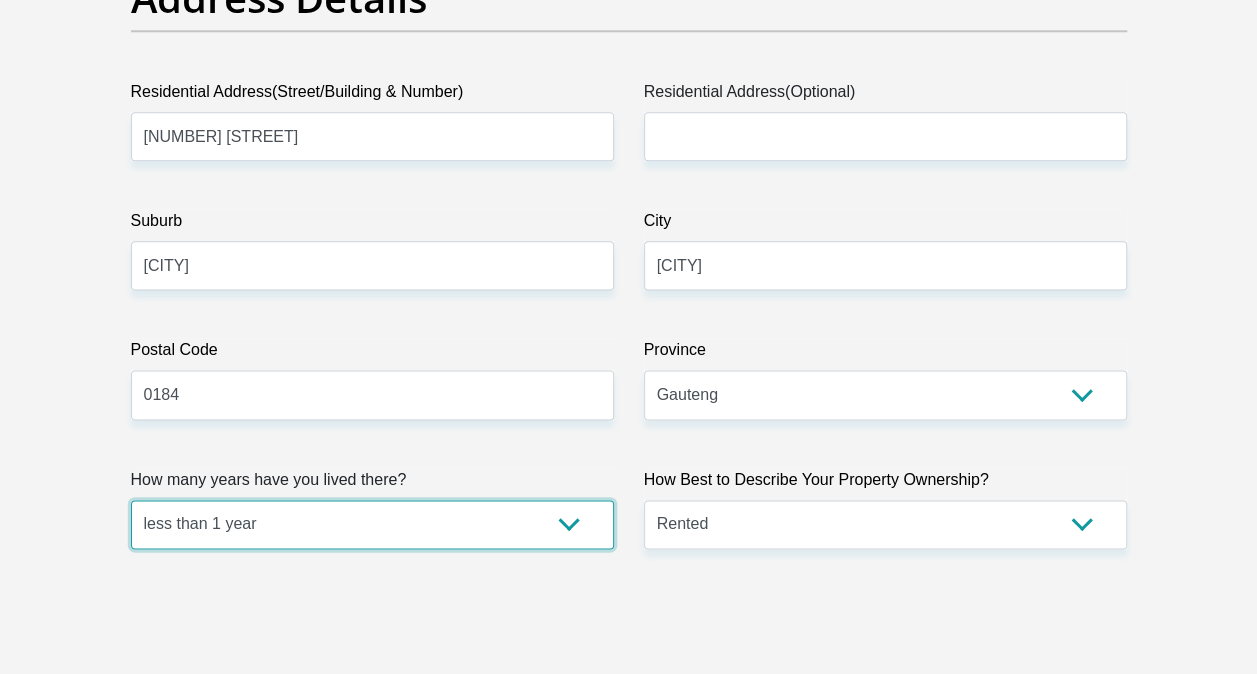 click on "less than 1 year
1-3 years
3-5 years
5+ years" at bounding box center (372, 524) 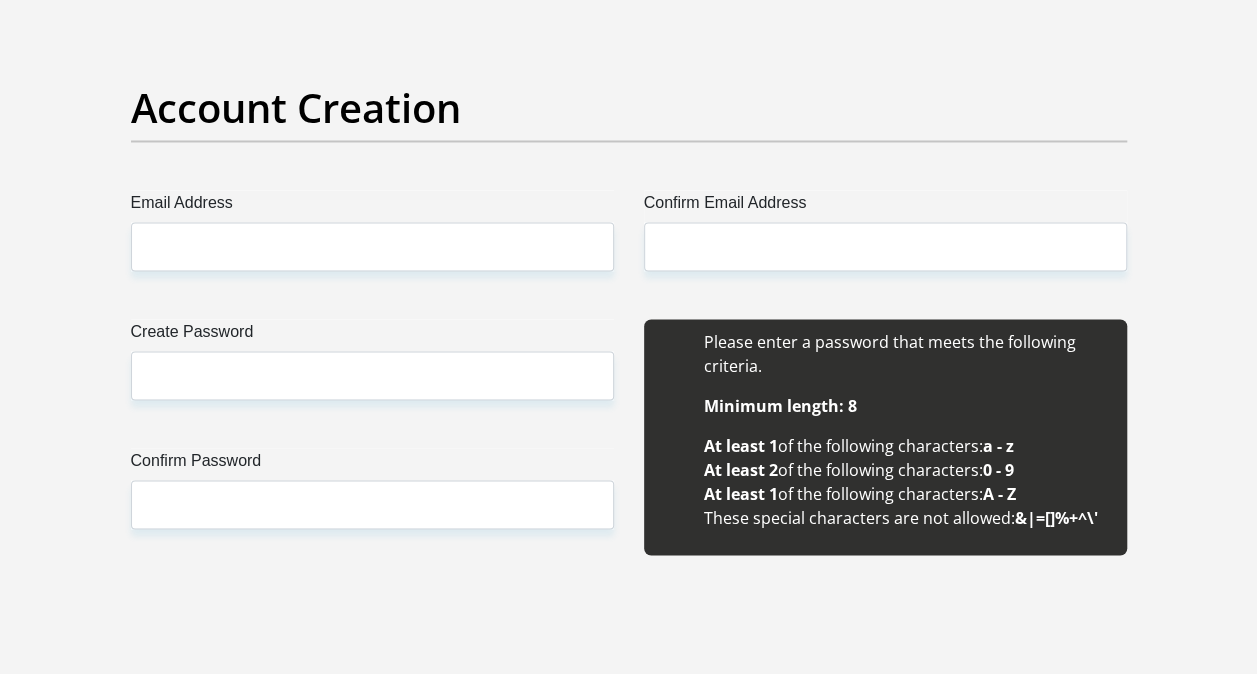 scroll, scrollTop: 1694, scrollLeft: 0, axis: vertical 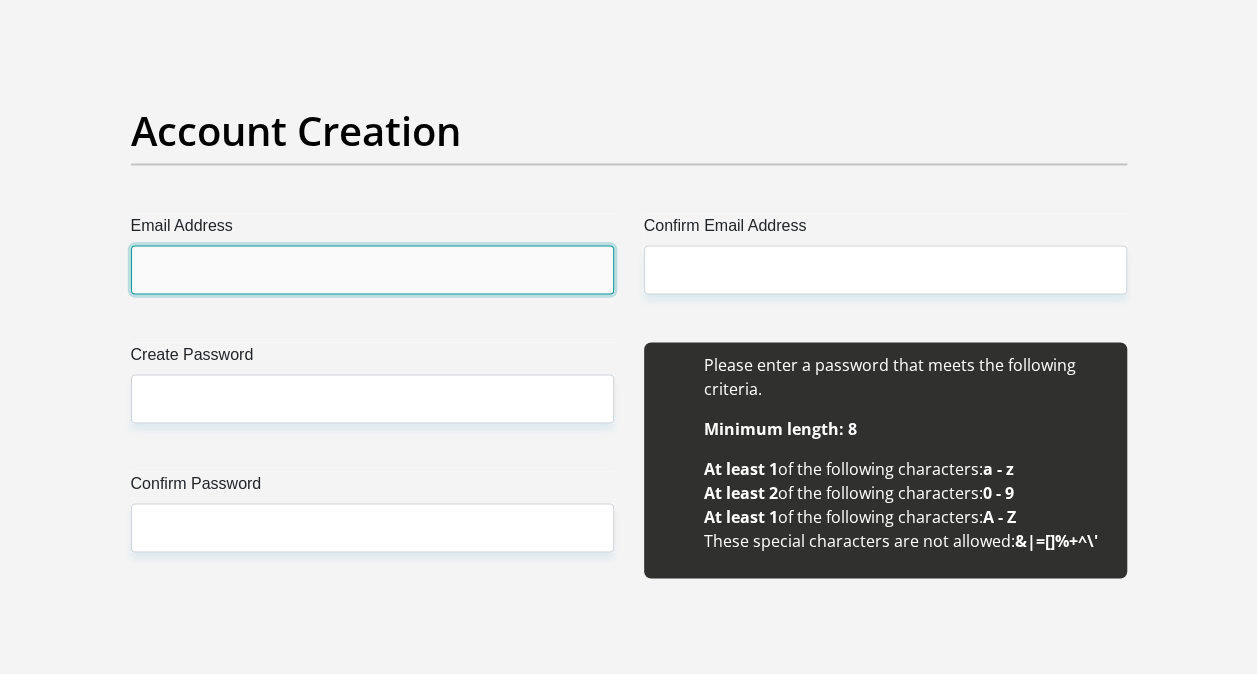 click on "Email Address" at bounding box center (372, 269) 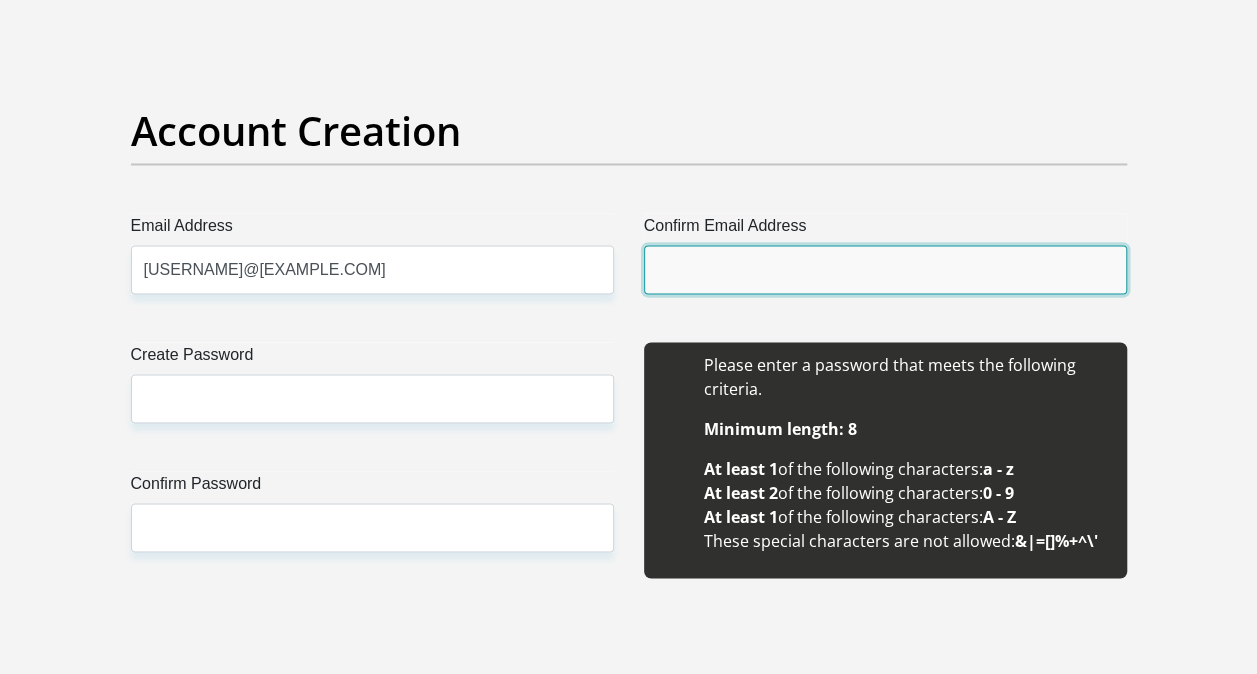 type on "[USERNAME]@[EXAMPLE.COM]" 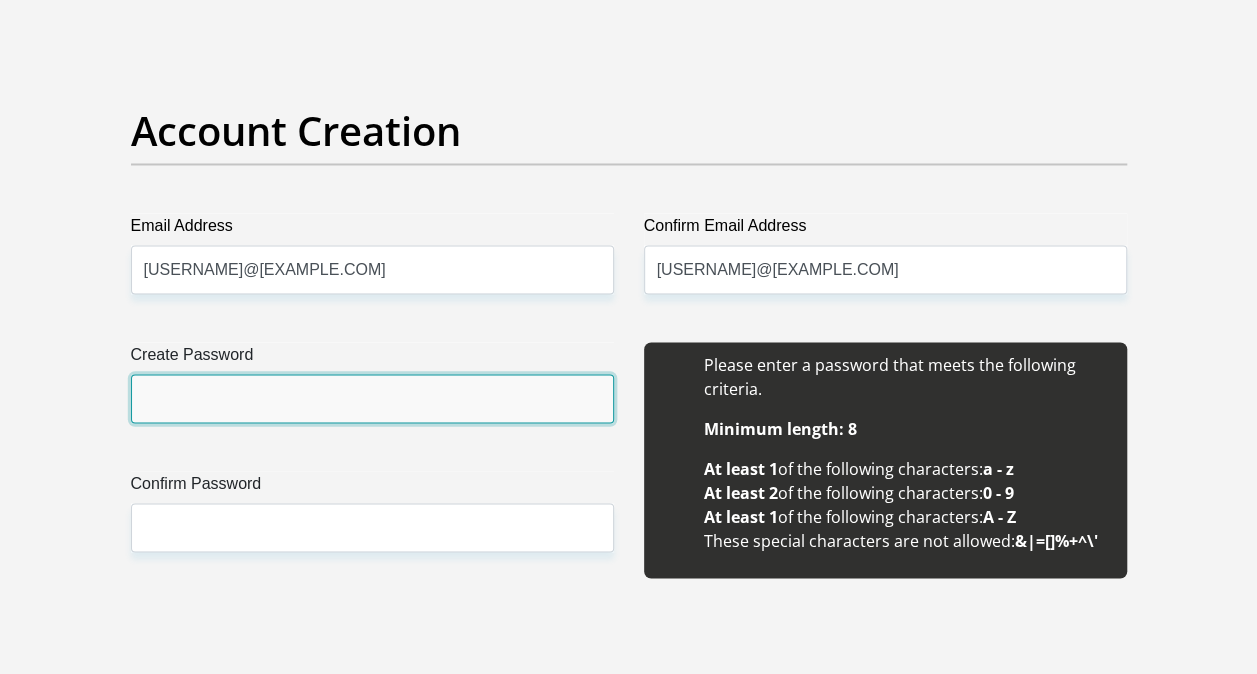 click on "Create Password" at bounding box center [372, 398] 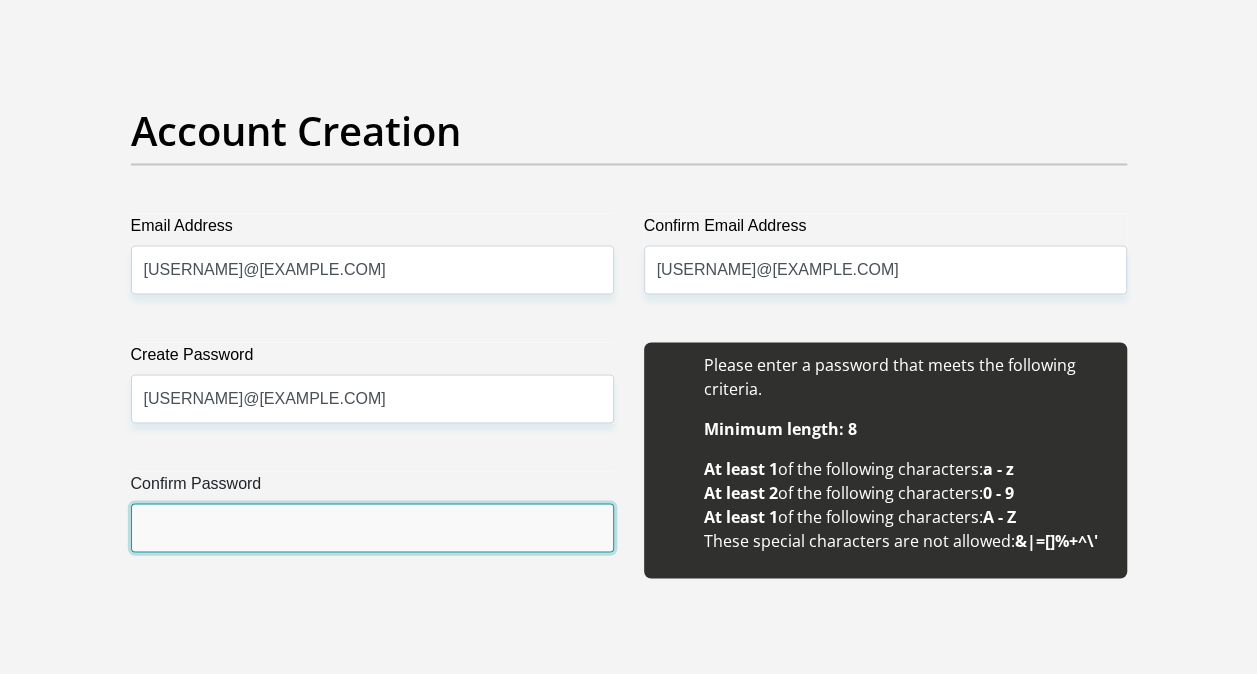 click on "Confirm Password" at bounding box center (372, 527) 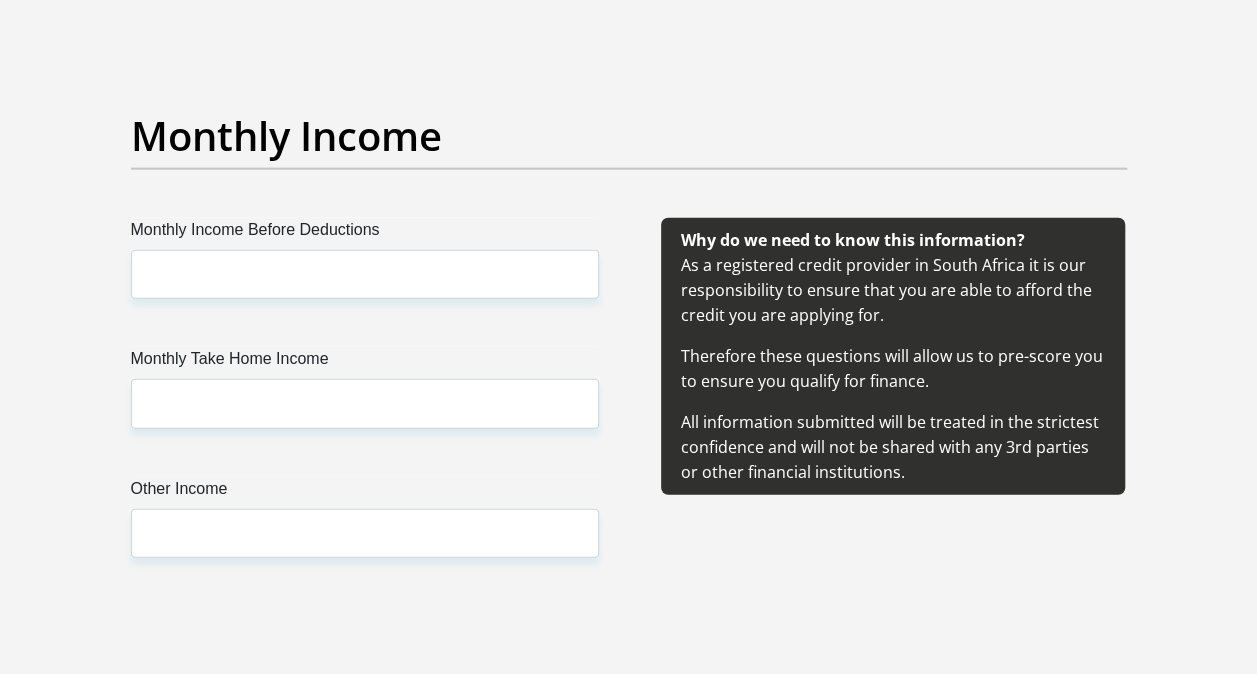 scroll, scrollTop: 2294, scrollLeft: 0, axis: vertical 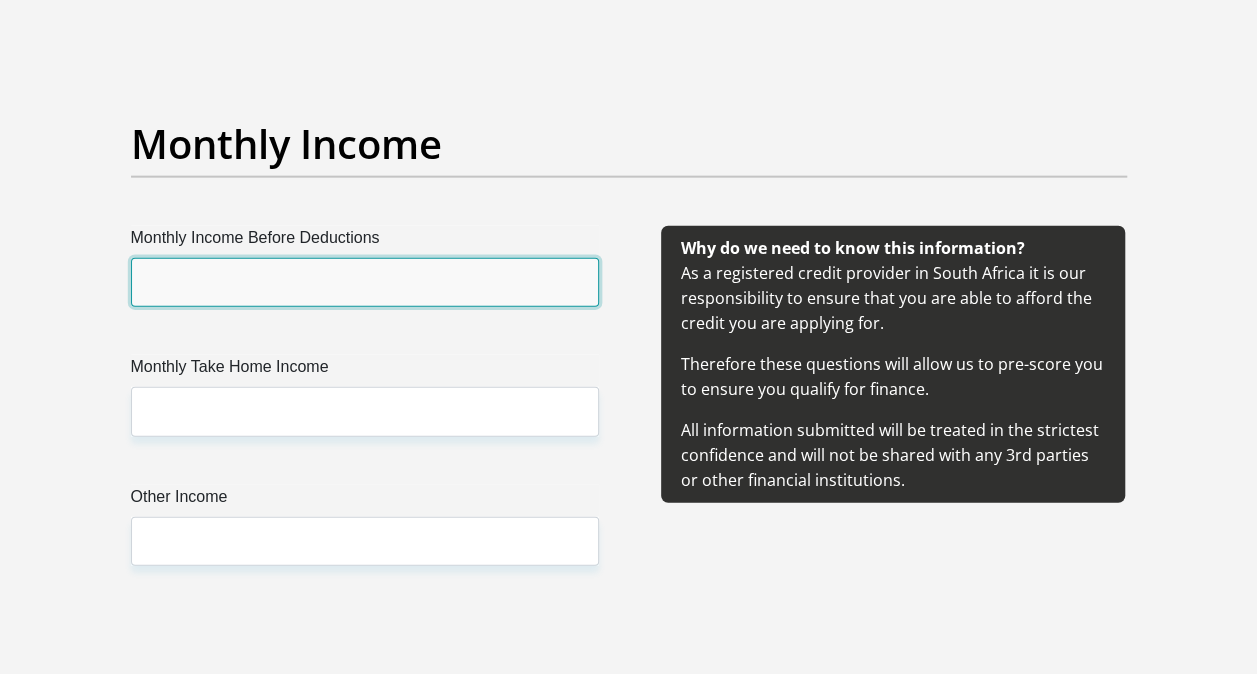 click on "Monthly Income Before Deductions" at bounding box center (365, 282) 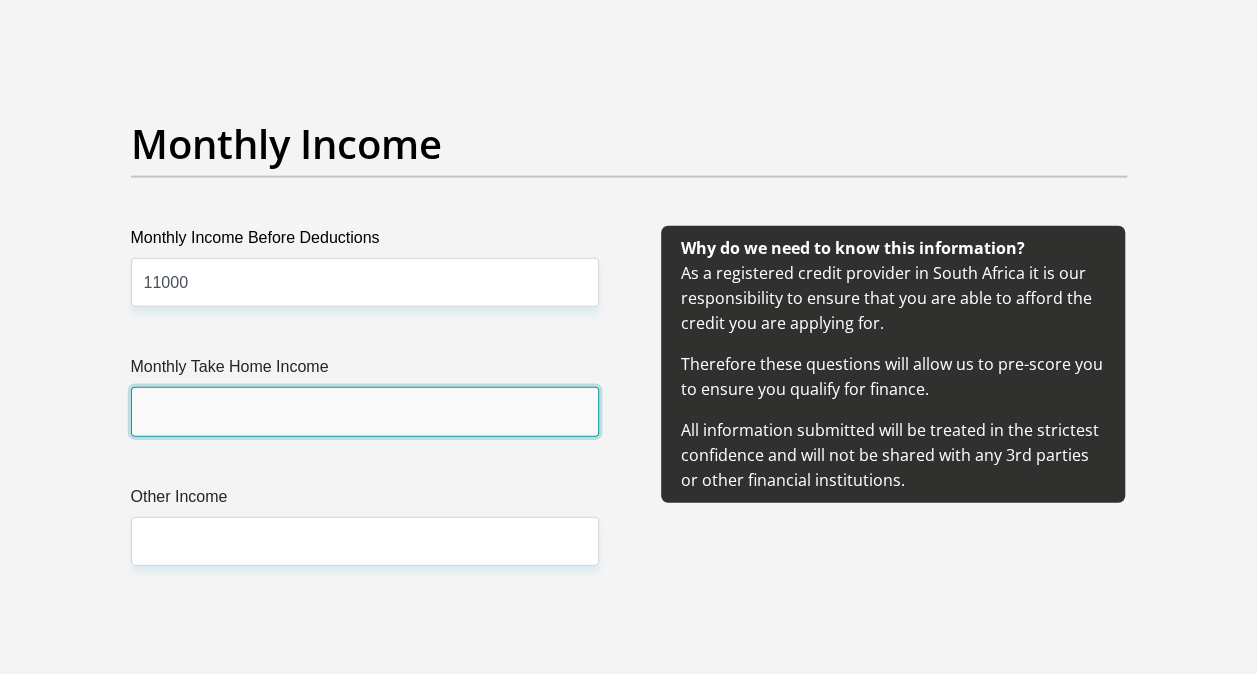click on "Monthly Take Home Income" at bounding box center (365, 411) 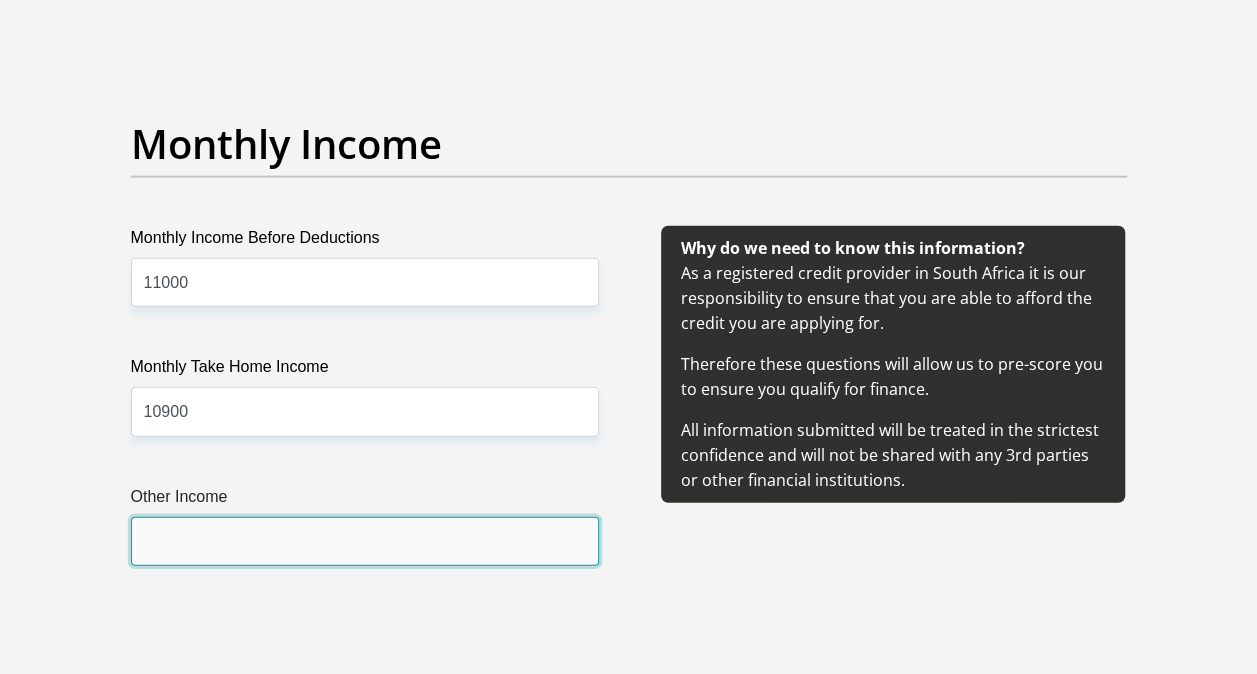 click on "Other Income" at bounding box center [365, 541] 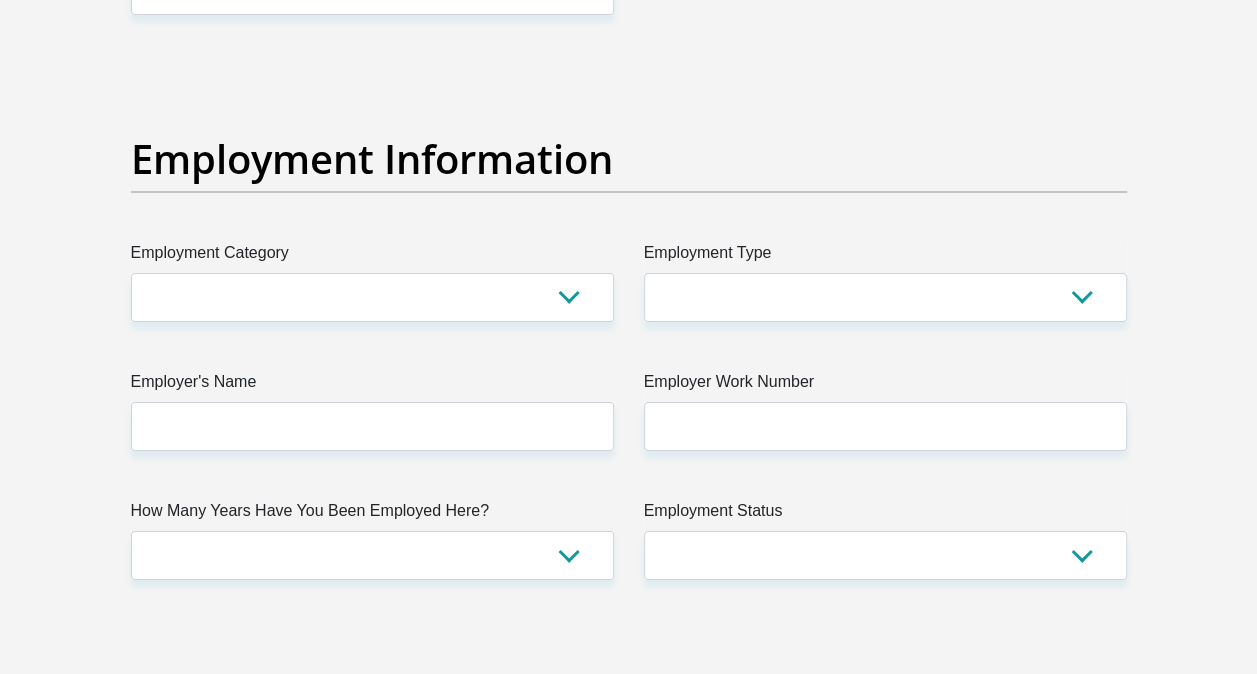 scroll, scrollTop: 3642, scrollLeft: 0, axis: vertical 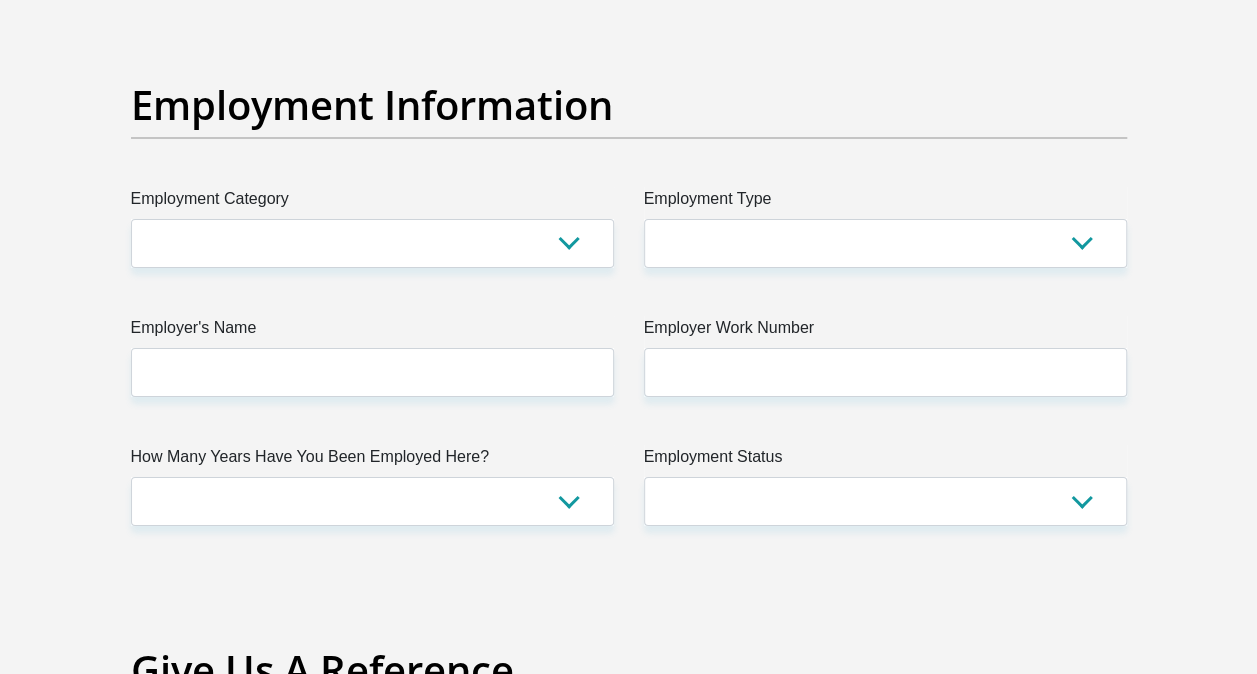 type on "0" 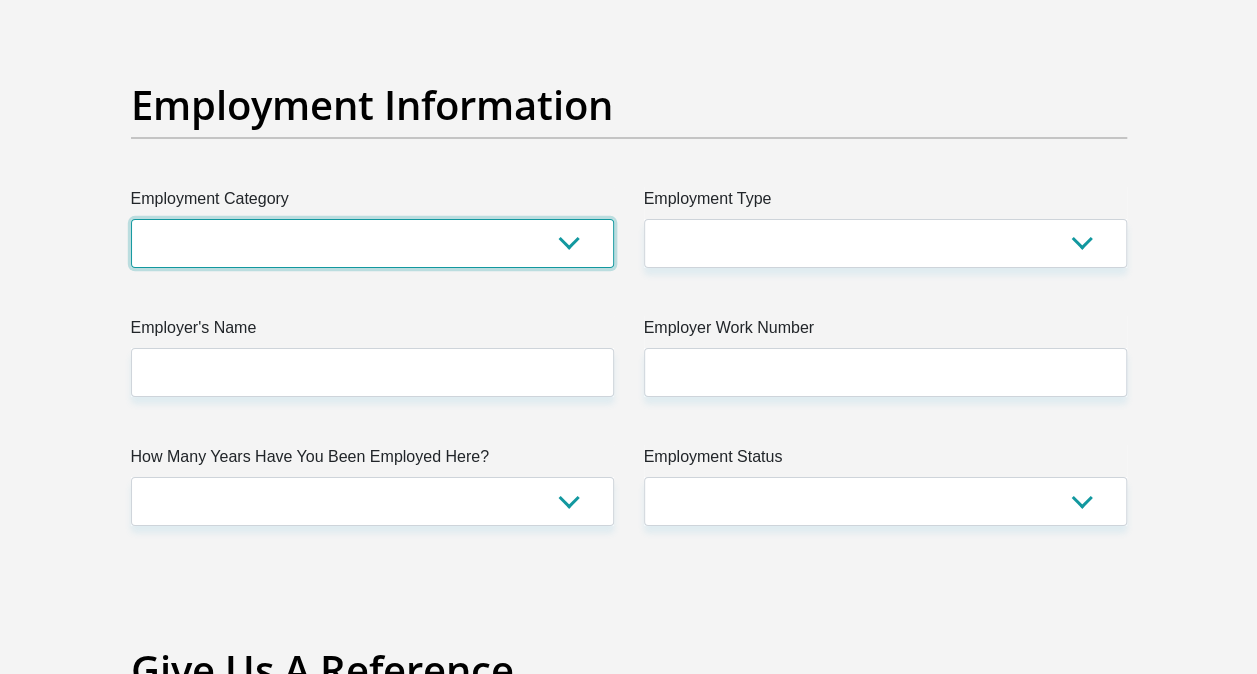 click on "AGRICULTURE
ALCOHOL & TOBACCO
CONSTRUCTION MATERIALS
METALLURGY
EQUIPMENT FOR RENEWABLE ENERGY
SPECIALIZED CONTRACTORS
CAR
GAMING (INCL. INTERNET
OTHER WHOLESALE
UNLICENSED PHARMACEUTICALS
CURRENCY EXCHANGE HOUSES
OTHER FINANCIAL INSTITUTIONS & INSURANCE
REAL ESTATE AGENTS
OIL & GAS
OTHER MATERIALS (E.G. IRON ORE)
PRECIOUS STONES & PRECIOUS METALS
POLITICAL ORGANIZATIONS
RELIGIOUS ORGANIZATIONS(NOT SECTS)
ACTI. HAVING BUSINESS DEAL WITH PUBLIC ADMINISTRATION
LAUNDROMATS" at bounding box center [372, 243] 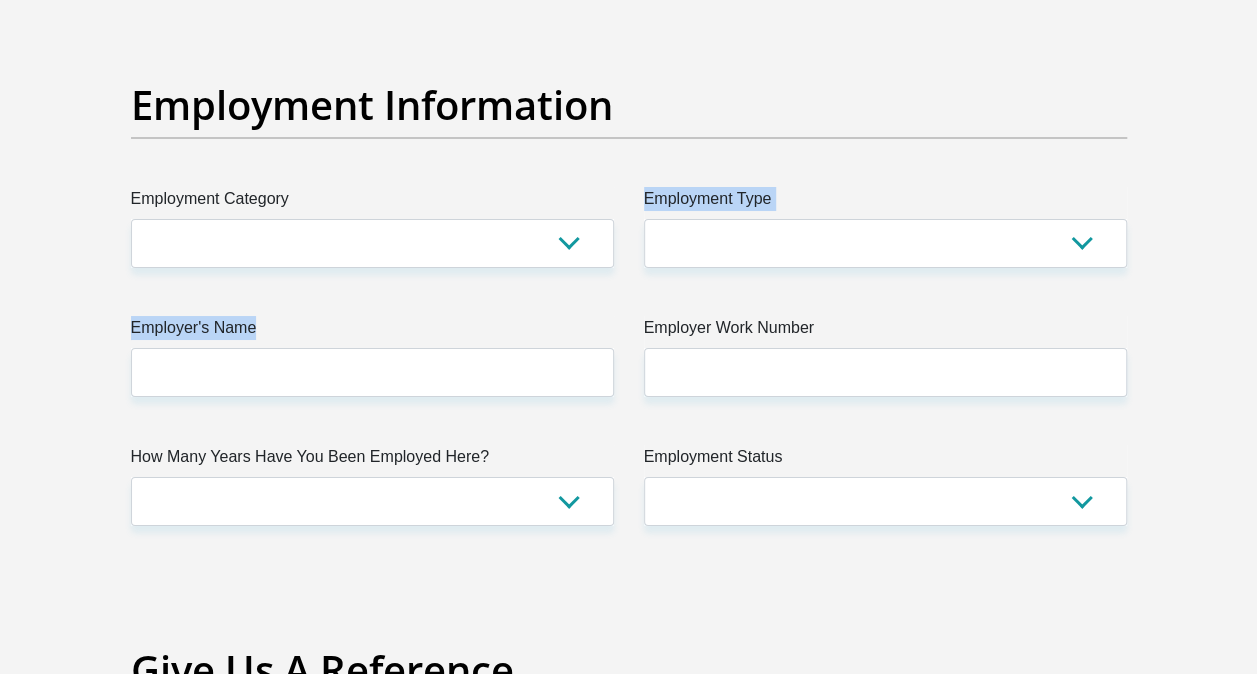 drag, startPoint x: 627, startPoint y: 328, endPoint x: 564, endPoint y: 247, distance: 102.61579 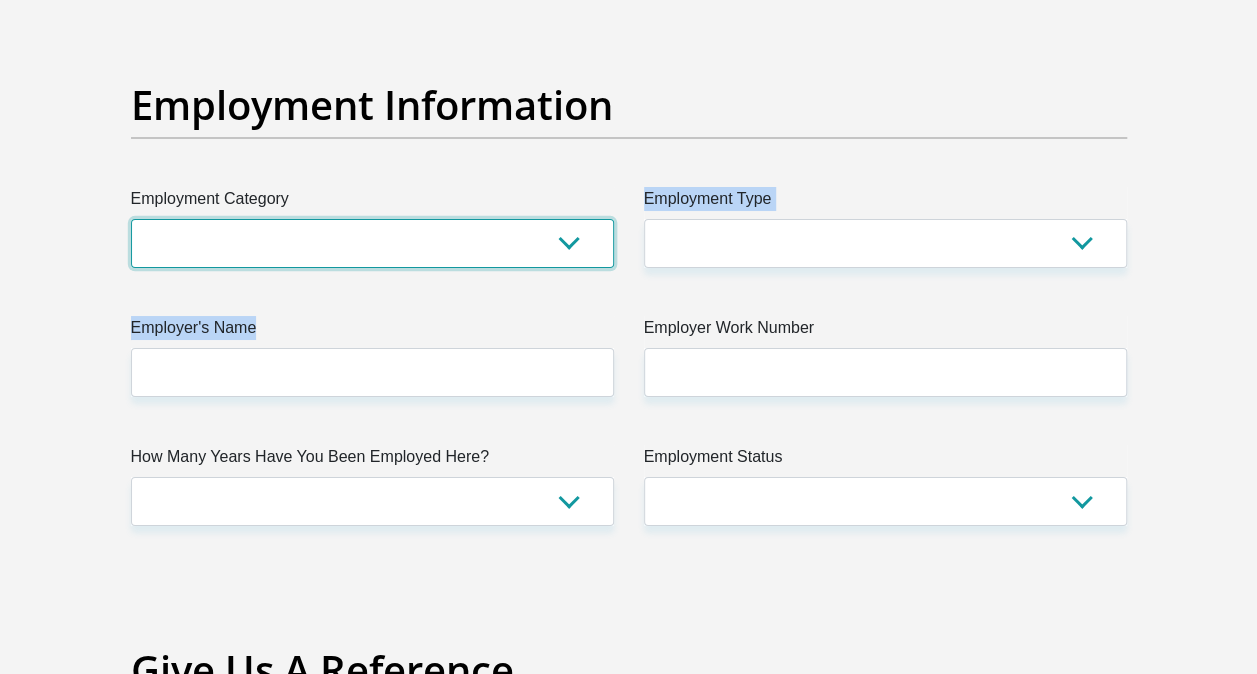 click on "AGRICULTURE
ALCOHOL & TOBACCO
CONSTRUCTION MATERIALS
METALLURGY
EQUIPMENT FOR RENEWABLE ENERGY
SPECIALIZED CONTRACTORS
CAR
GAMING (INCL. INTERNET
OTHER WHOLESALE
UNLICENSED PHARMACEUTICALS
CURRENCY EXCHANGE HOUSES
OTHER FINANCIAL INSTITUTIONS & INSURANCE
REAL ESTATE AGENTS
OIL & GAS
OTHER MATERIALS (E.G. IRON ORE)
PRECIOUS STONES & PRECIOUS METALS
POLITICAL ORGANIZATIONS
RELIGIOUS ORGANIZATIONS(NOT SECTS)
ACTI. HAVING BUSINESS DEAL WITH PUBLIC ADMINISTRATION
LAUNDROMATS" at bounding box center [372, 243] 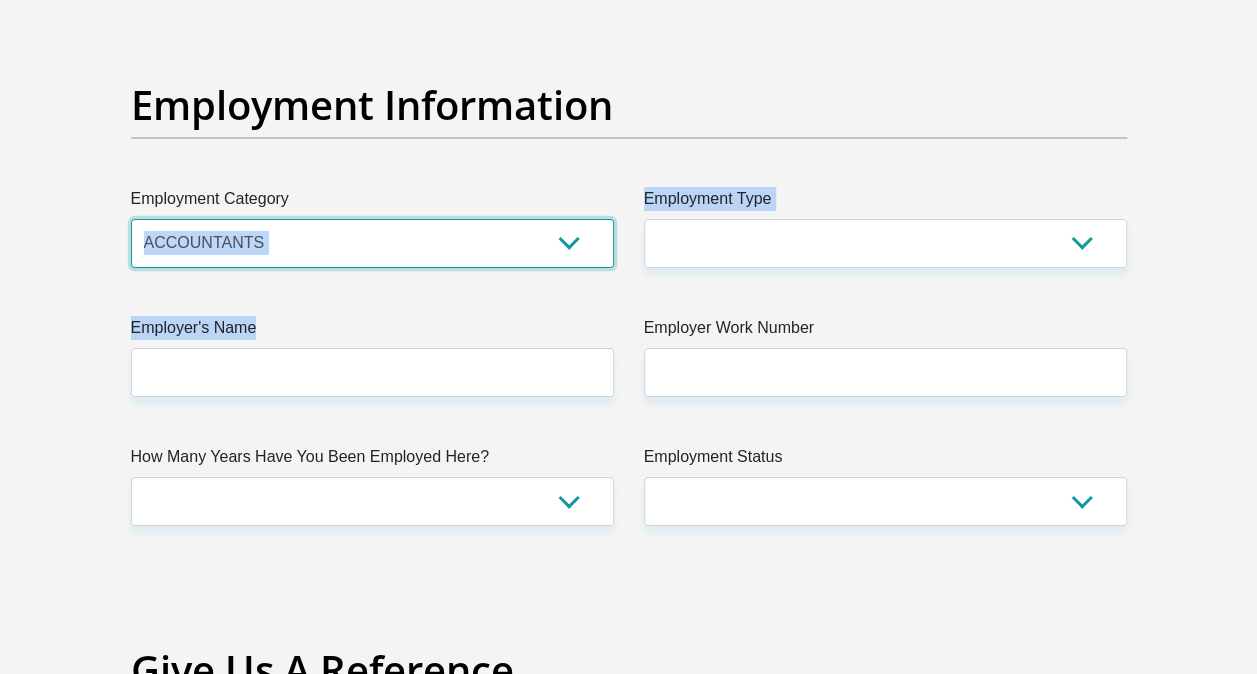 click on "AGRICULTURE
ALCOHOL & TOBACCO
CONSTRUCTION MATERIALS
METALLURGY
EQUIPMENT FOR RENEWABLE ENERGY
SPECIALIZED CONTRACTORS
CAR
GAMING (INCL. INTERNET
OTHER WHOLESALE
UNLICENSED PHARMACEUTICALS
CURRENCY EXCHANGE HOUSES
OTHER FINANCIAL INSTITUTIONS & INSURANCE
REAL ESTATE AGENTS
OIL & GAS
OTHER MATERIALS (E.G. IRON ORE)
PRECIOUS STONES & PRECIOUS METALS
POLITICAL ORGANIZATIONS
RELIGIOUS ORGANIZATIONS(NOT SECTS)
ACTI. HAVING BUSINESS DEAL WITH PUBLIC ADMINISTRATION
LAUNDROMATS" at bounding box center (372, 243) 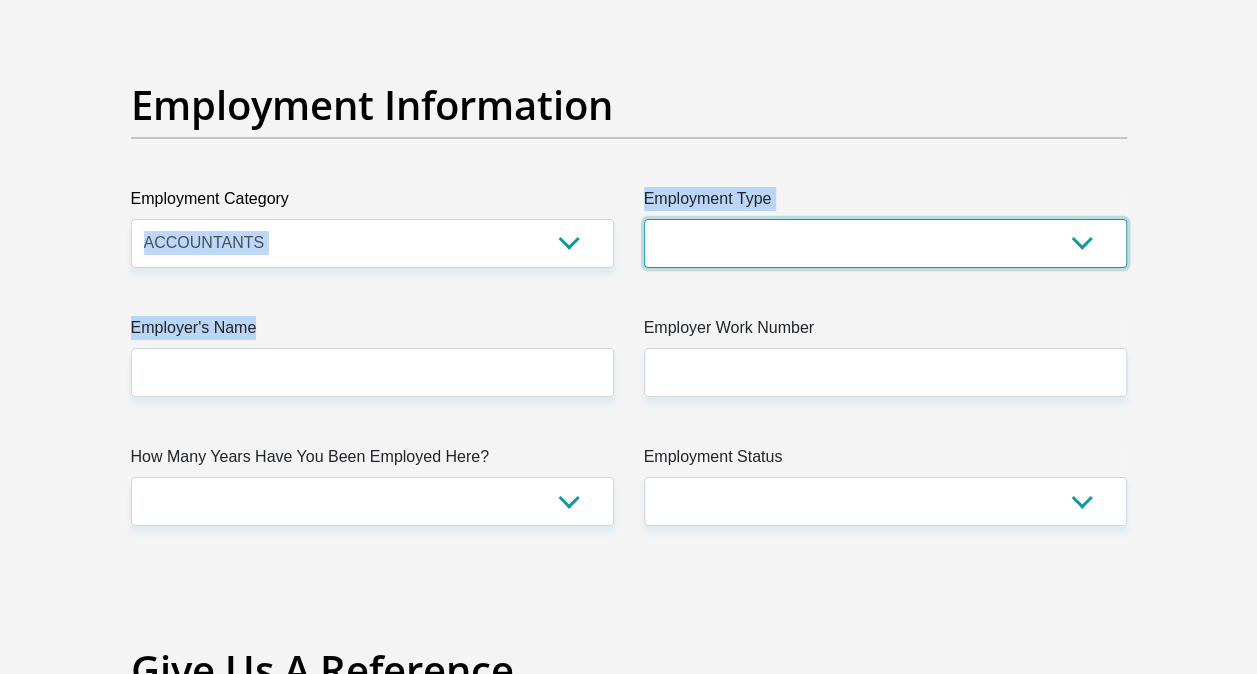 click on "College/Lecturer
Craft Seller
Creative
Driver
Executive
Farmer
Forces - Non Commissioned
Forces - Officer
Hawker
Housewife
Labourer
Licenced Professional
Manager
Miner
Non Licenced Professional
Office Staff/Clerk
Outside Worker
Pensioner
Permanent Teacher
Production/Manufacturing
Sales
Self-Employed
Semi-Professional Worker
Service Industry  Social Worker  Student" at bounding box center (885, 243) 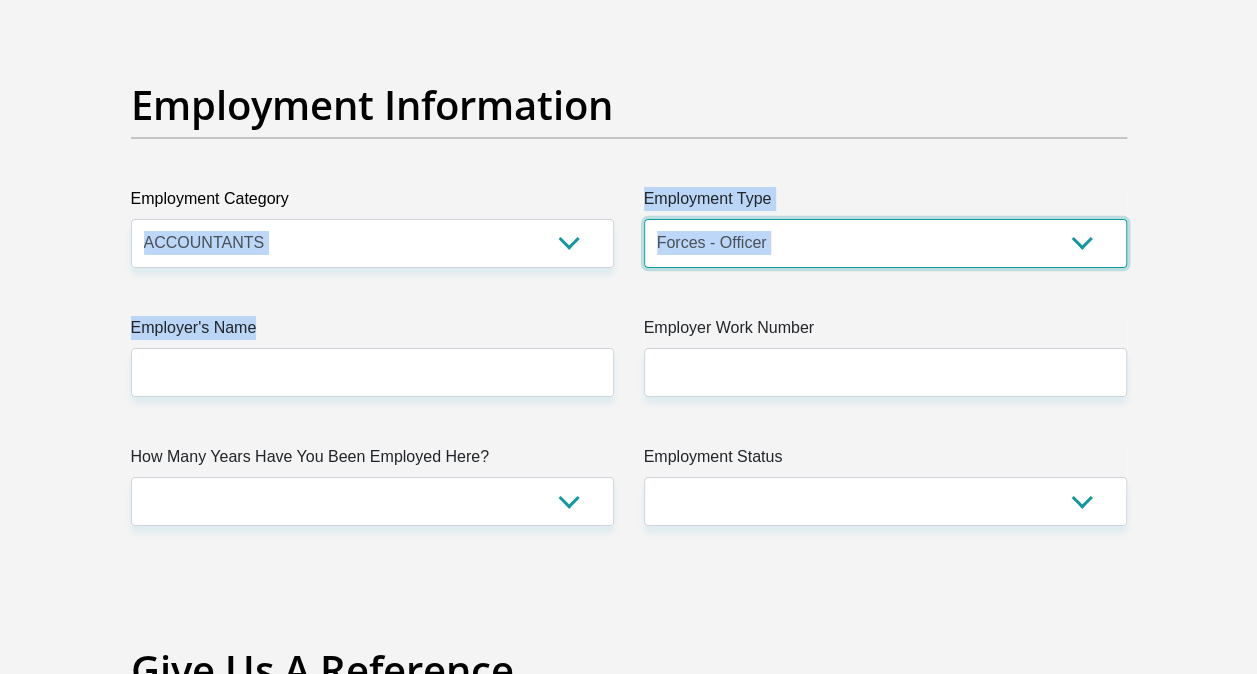 click on "College/Lecturer
Craft Seller
Creative
Driver
Executive
Farmer
Forces - Non Commissioned
Forces - Officer
Hawker
Housewife
Labourer
Licenced Professional
Manager
Miner
Non Licenced Professional
Office Staff/Clerk
Outside Worker
Pensioner
Permanent Teacher
Production/Manufacturing
Sales
Self-Employed
Semi-Professional Worker
Service Industry  Social Worker  Student" at bounding box center (885, 243) 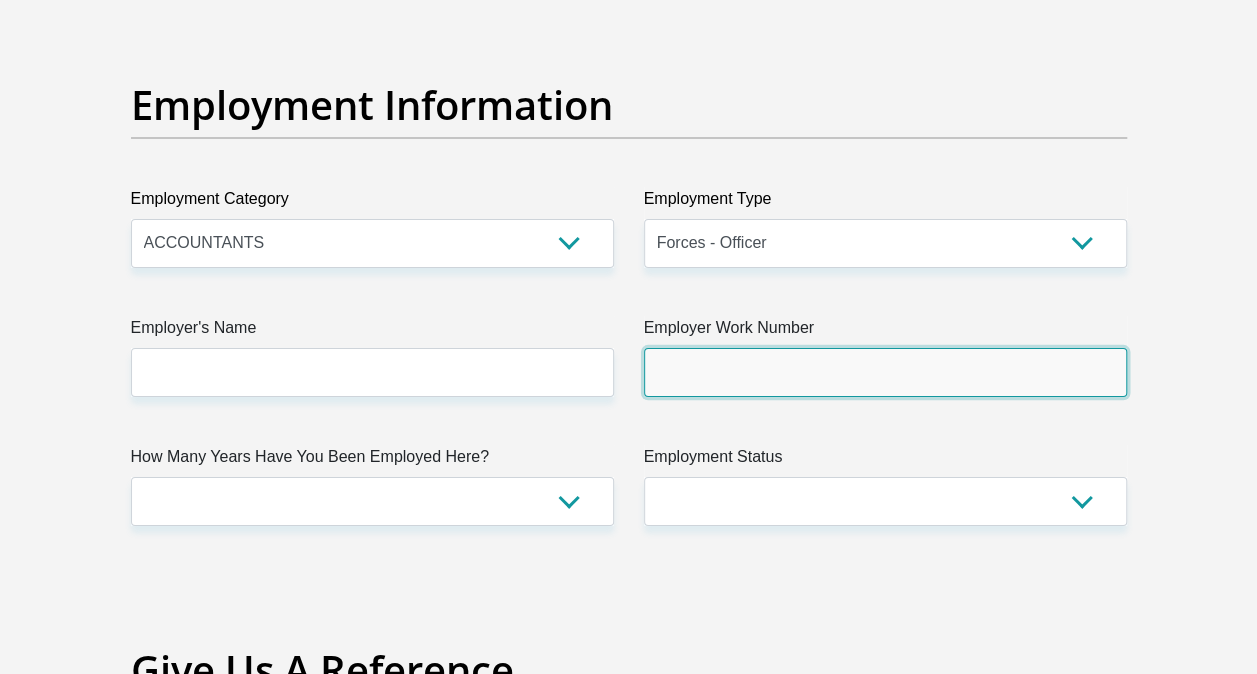 click on "Employer Work Number" at bounding box center (885, 372) 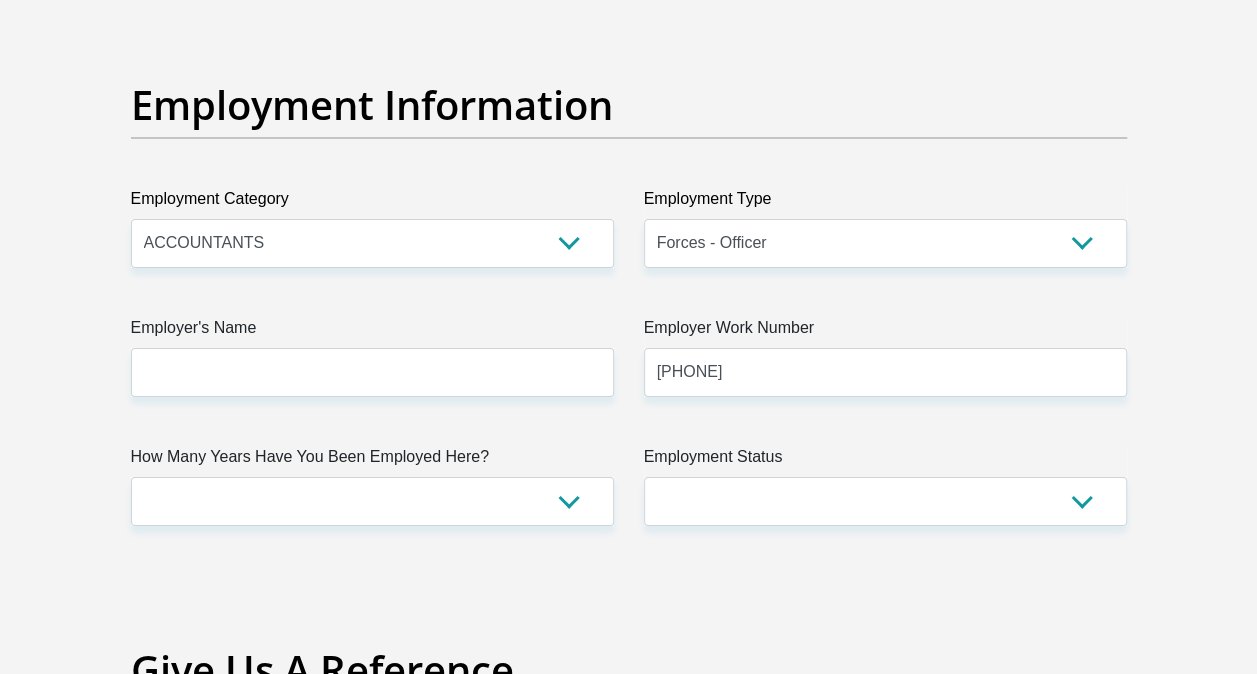 type 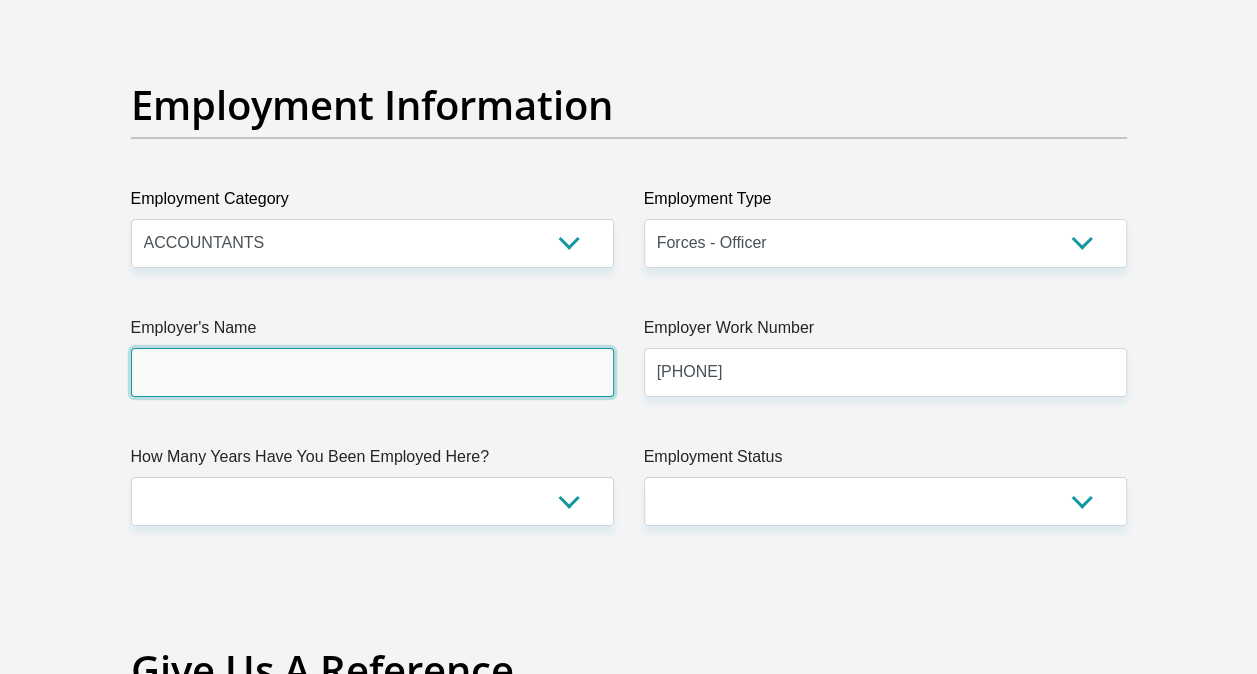 type on "Company" 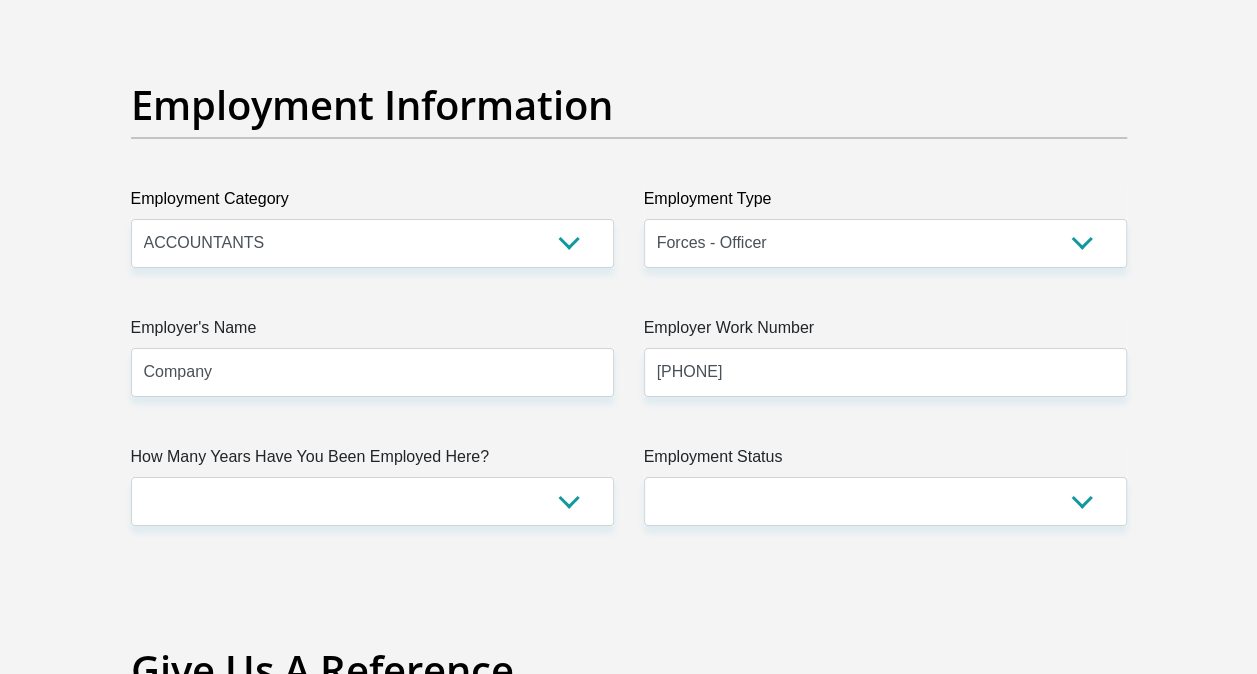 type on "FCC" 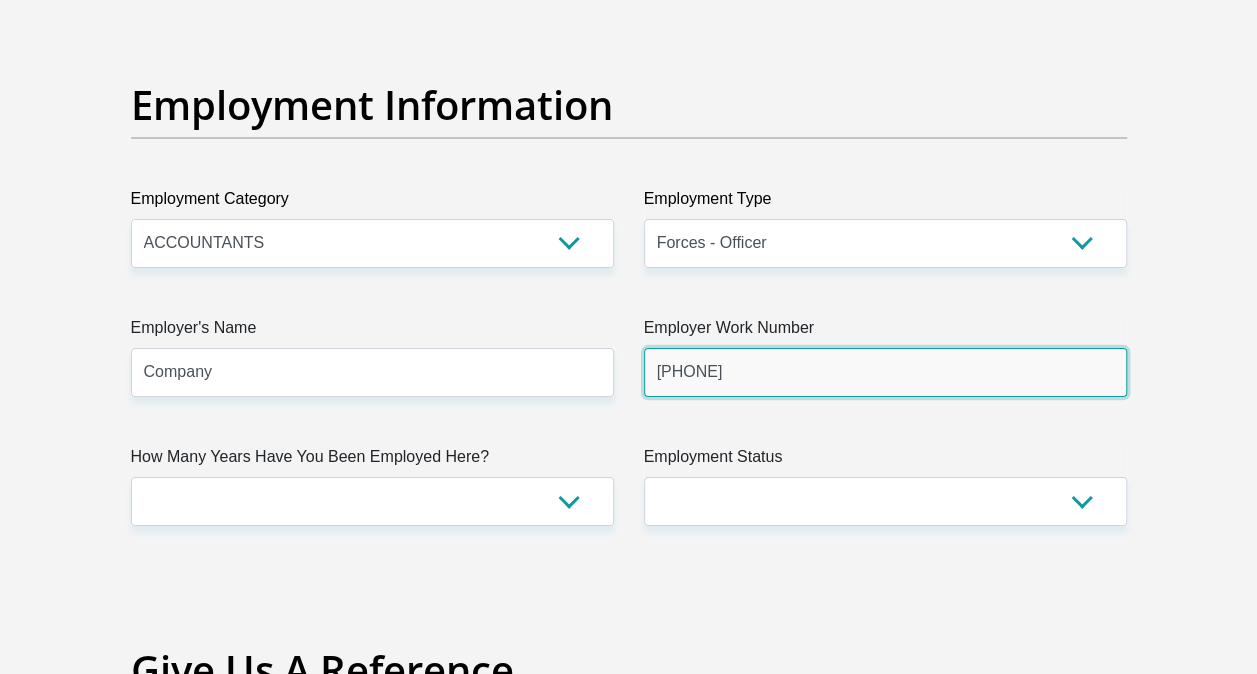 type 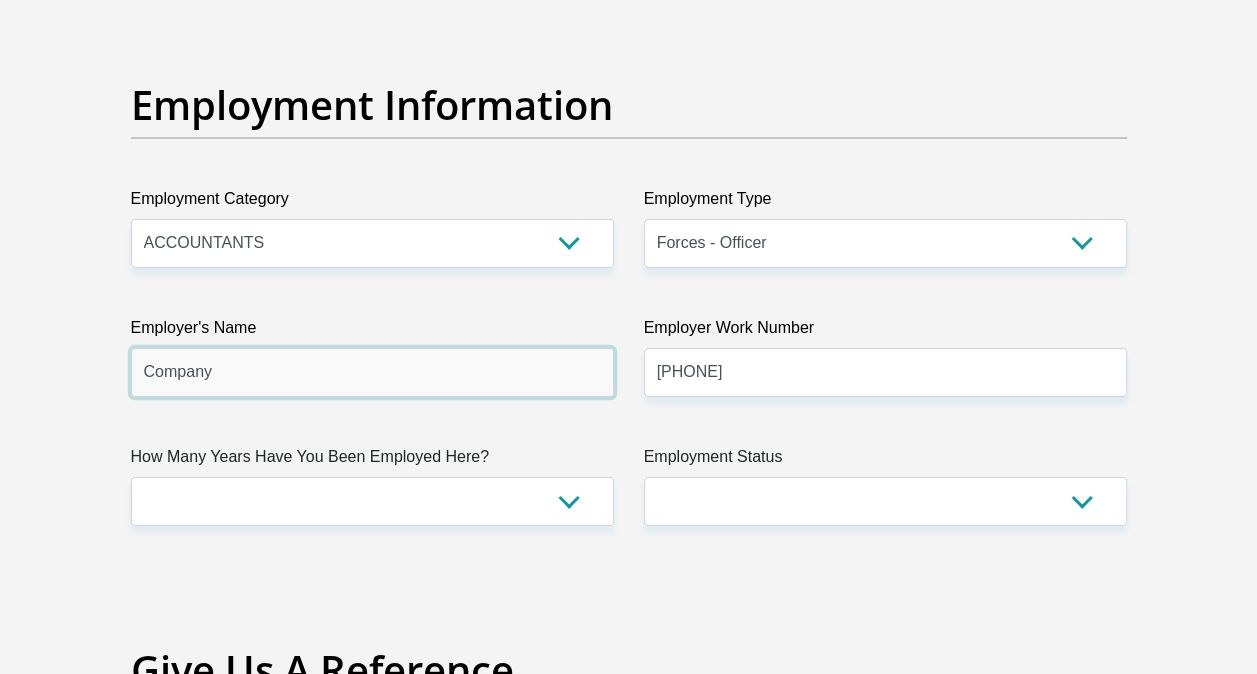 click on "Company" at bounding box center (372, 372) 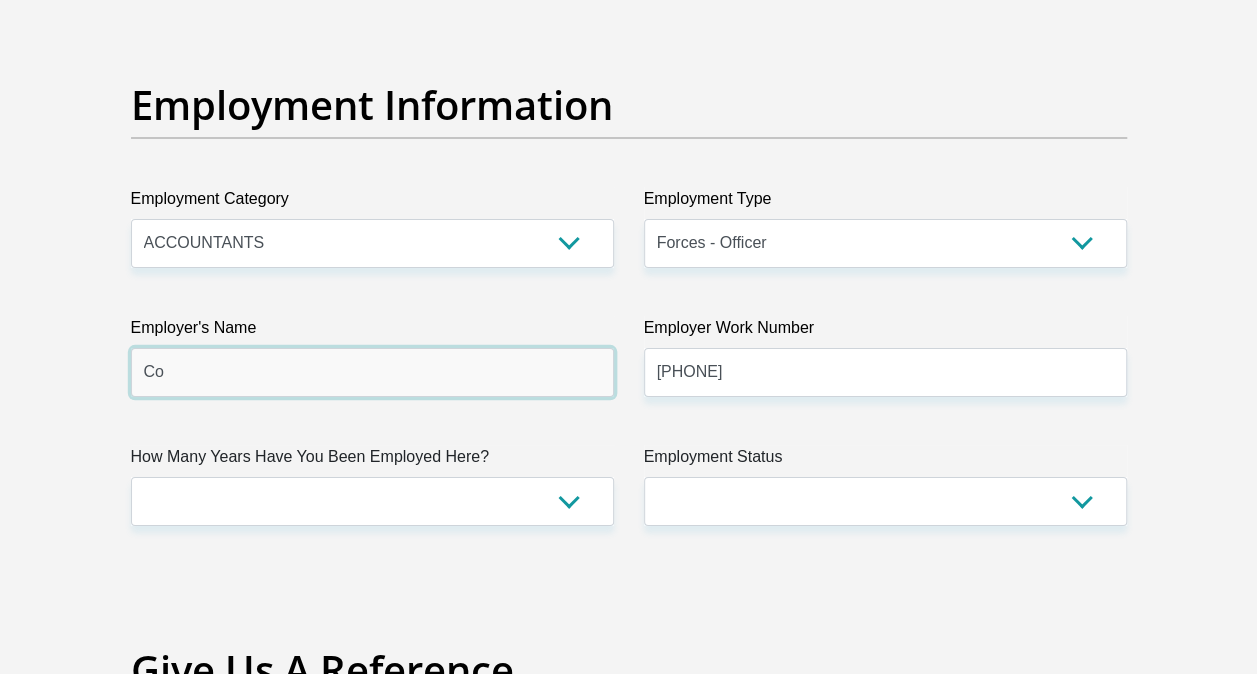 type on "C" 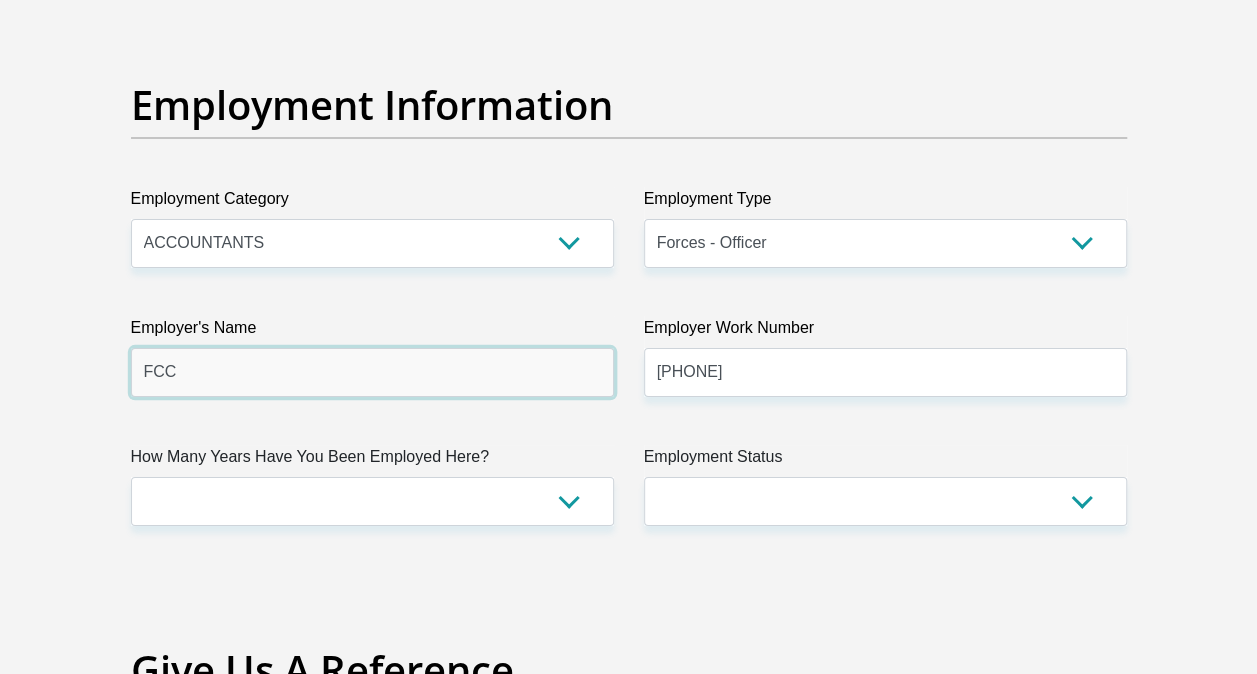 type on "FCC" 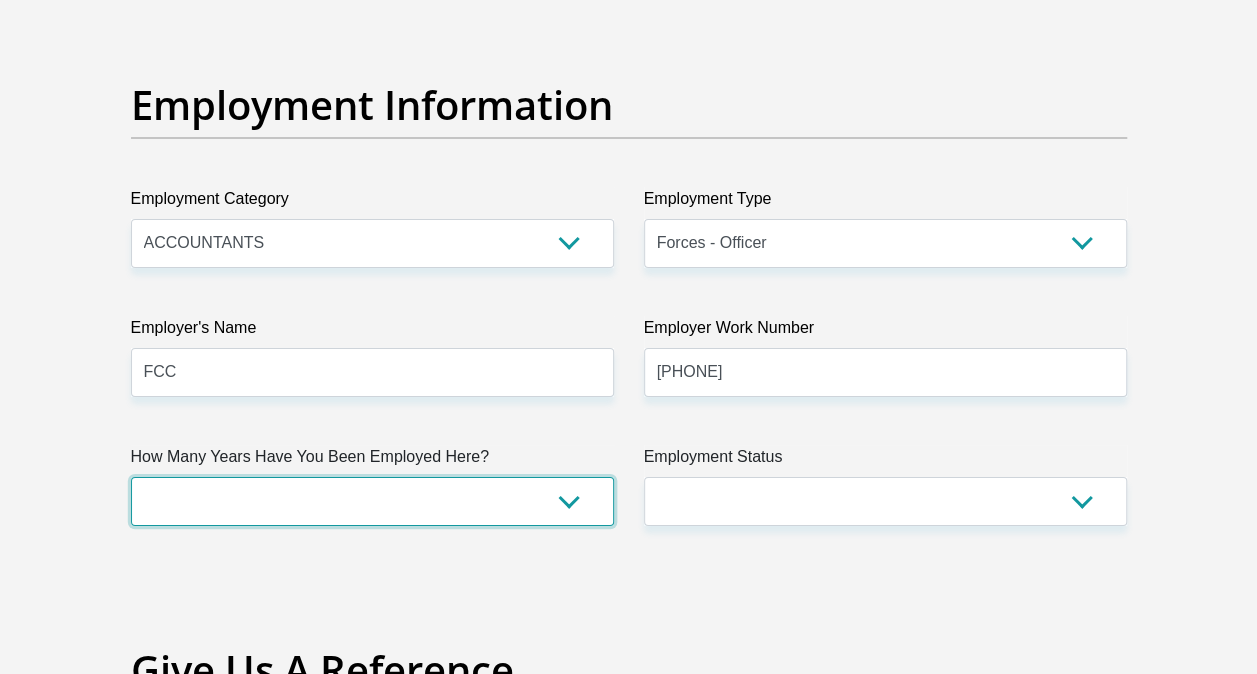 click on "less than 1 year
1-3 years
3-5 years
5+ years" at bounding box center [372, 501] 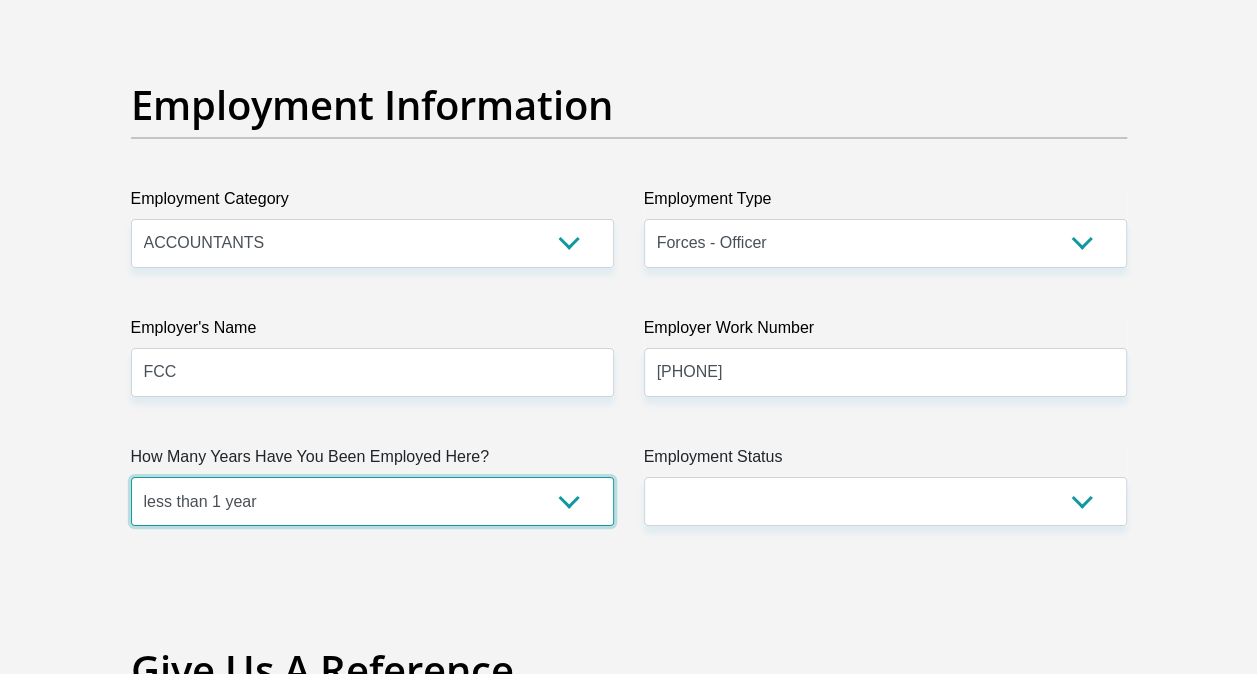 click on "less than 1 year
1-3 years
3-5 years
5+ years" at bounding box center (372, 501) 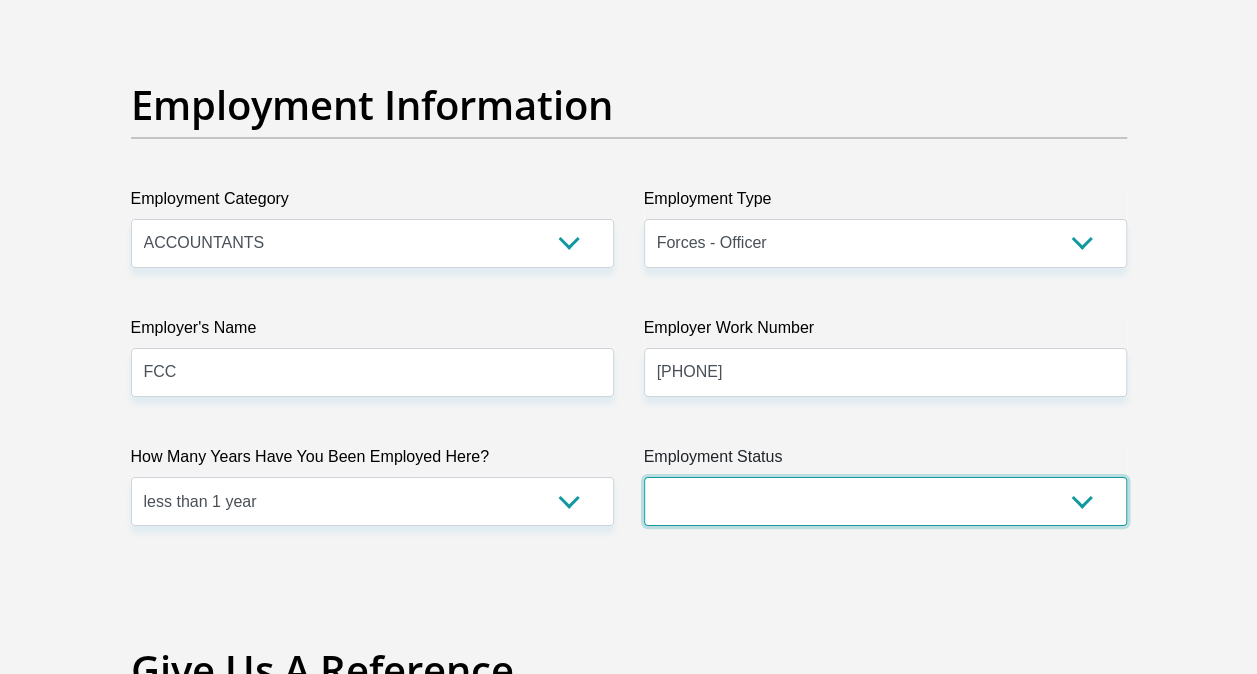 click on "Permanent/Full-time
Part-time/Casual
Contract Worker
Self-Employed
Housewife
Retired
Student
Medically Boarded
Disability
Unemployed" at bounding box center [885, 501] 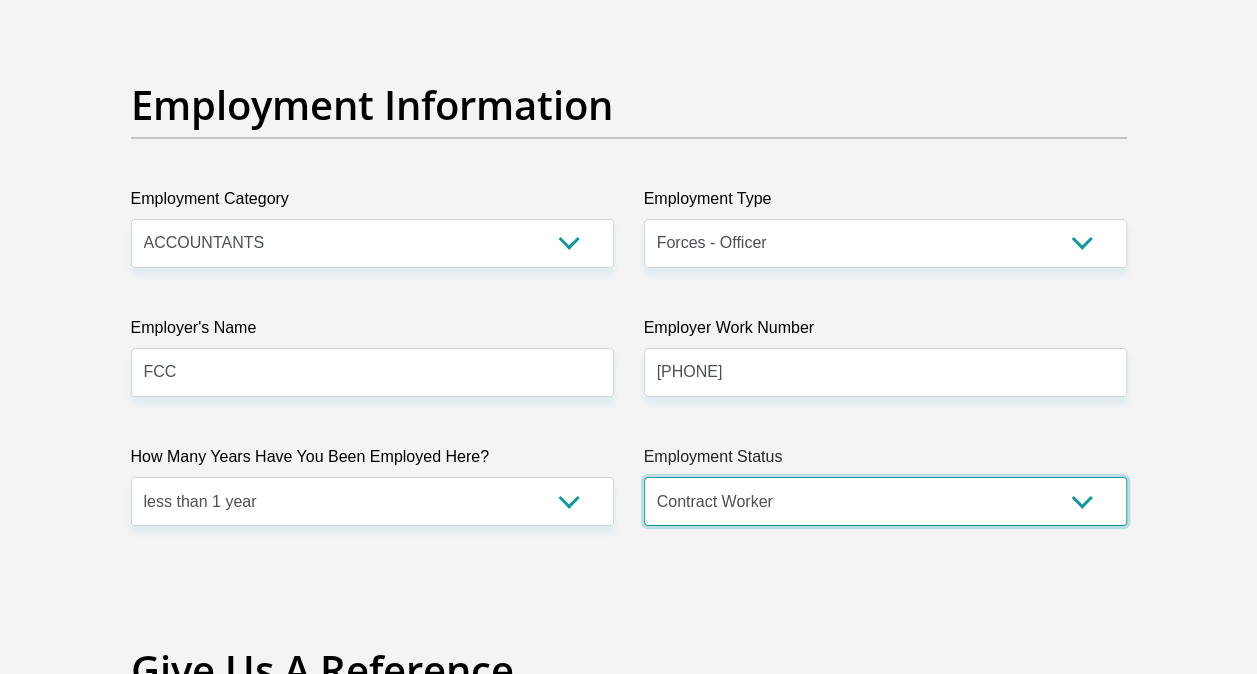 click on "Permanent/Full-time
Part-time/Casual
Contract Worker
Self-Employed
Housewife
Retired
Student
Medically Boarded
Disability
Unemployed" at bounding box center (885, 501) 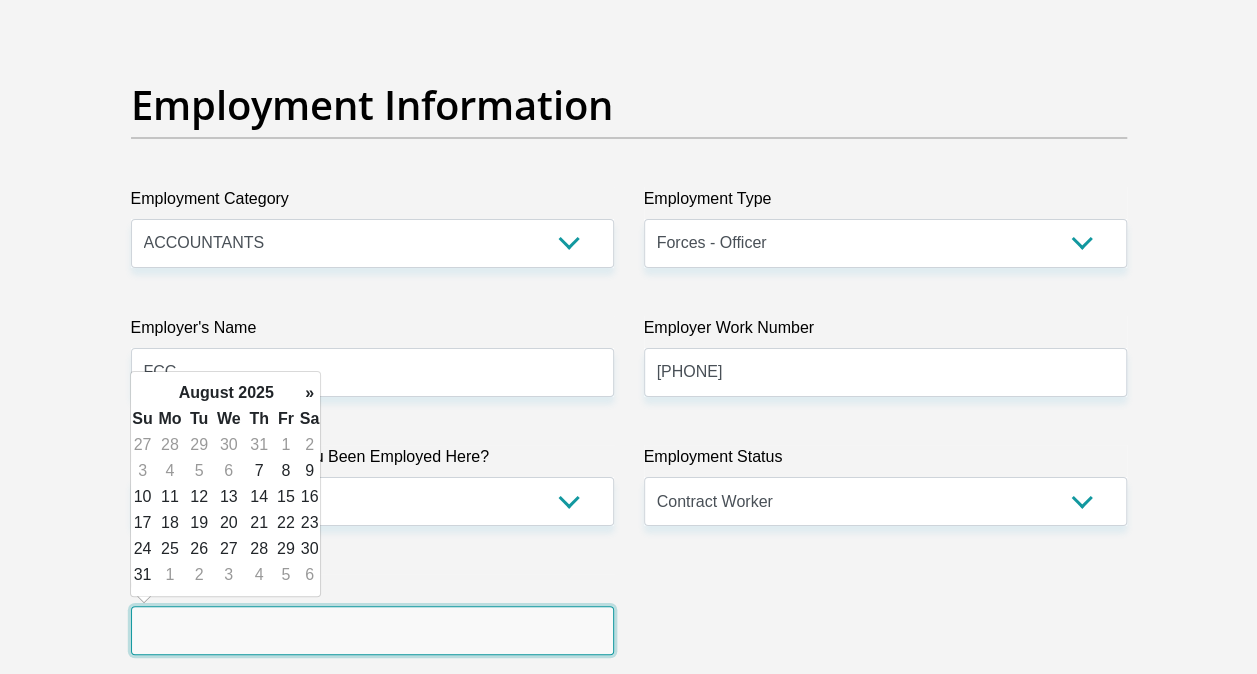 click at bounding box center [372, 630] 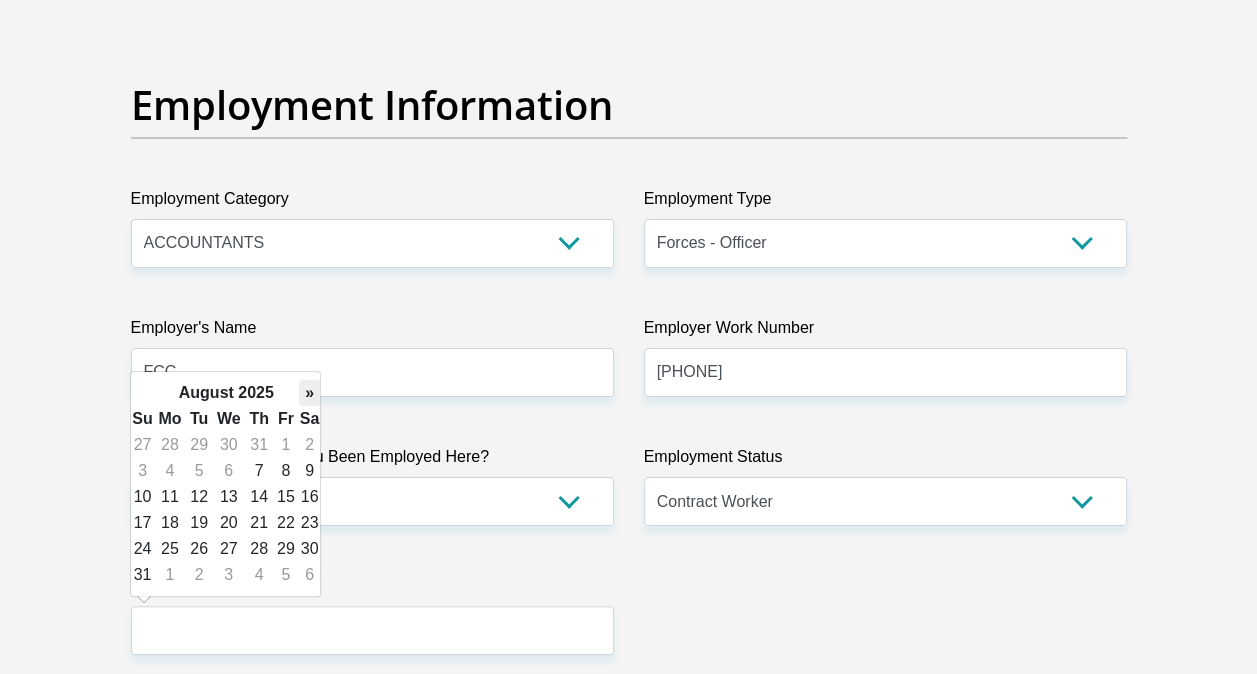 click on "»" at bounding box center [310, 393] 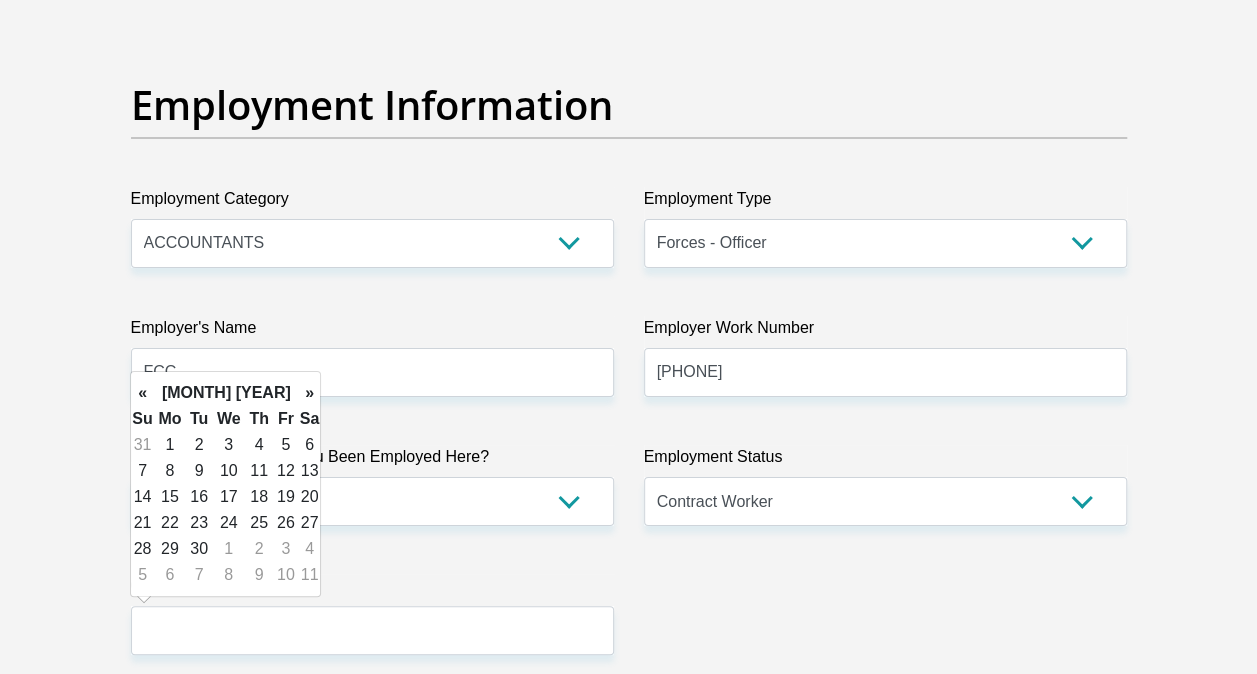 click on "»" at bounding box center (310, 393) 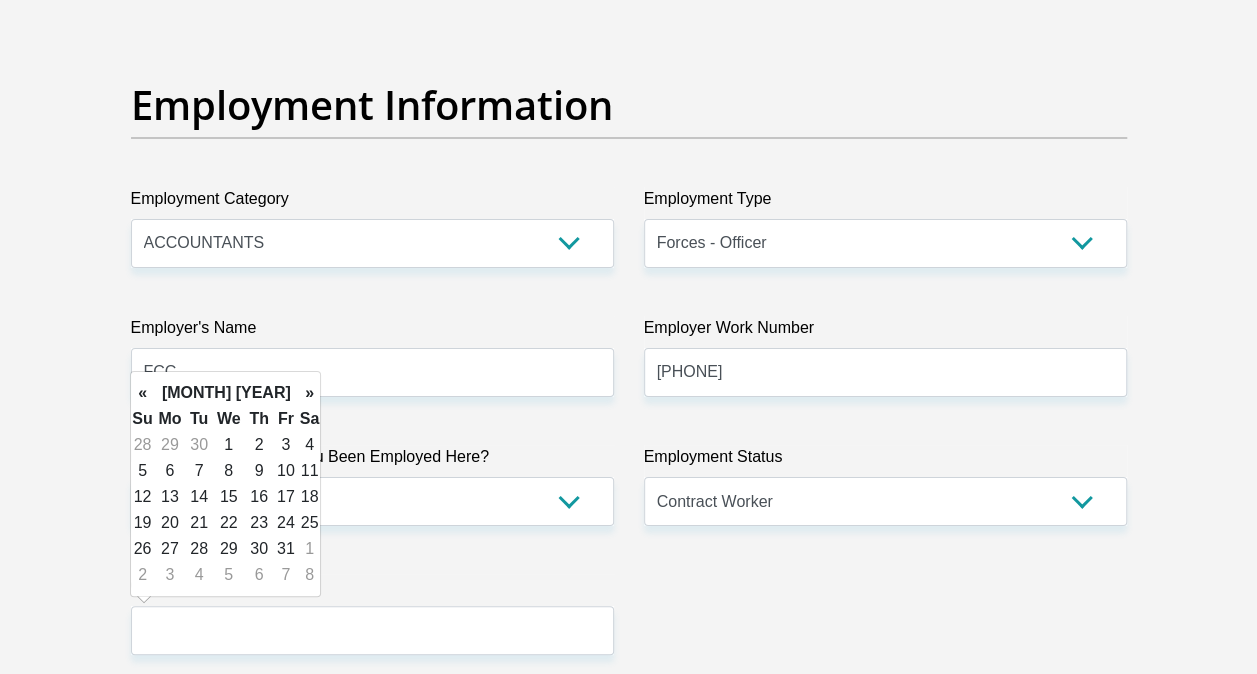click on "»" at bounding box center [310, 393] 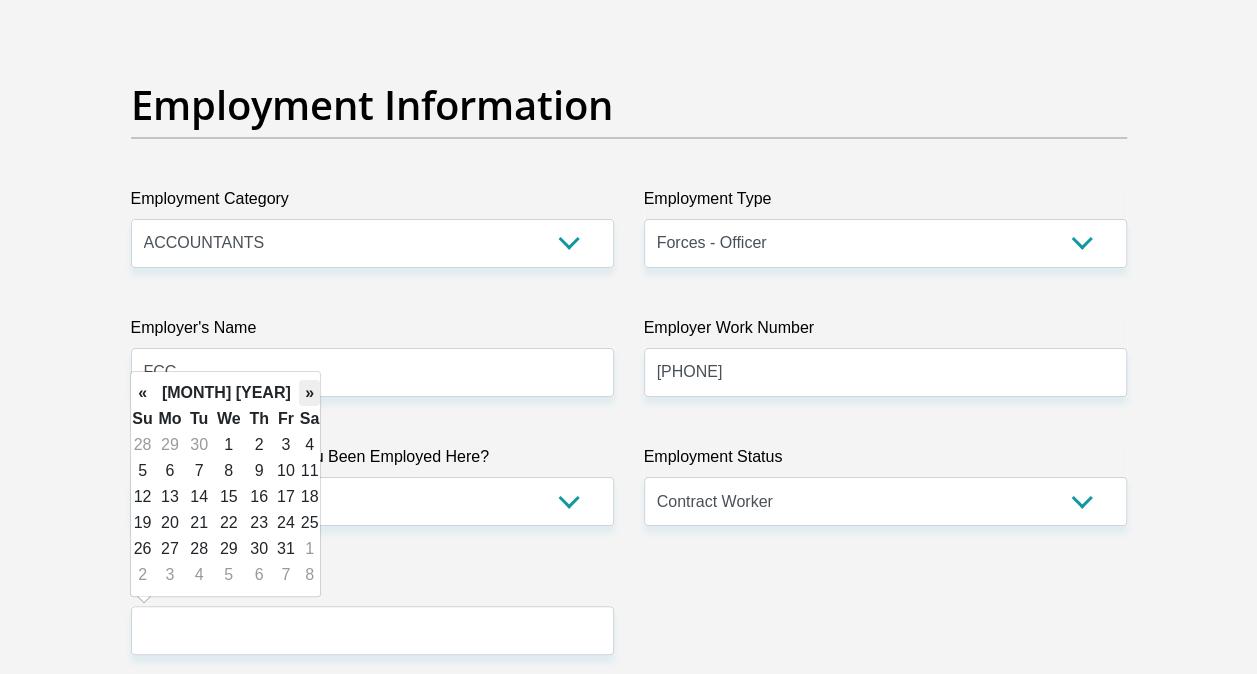 click on "»" at bounding box center (310, 393) 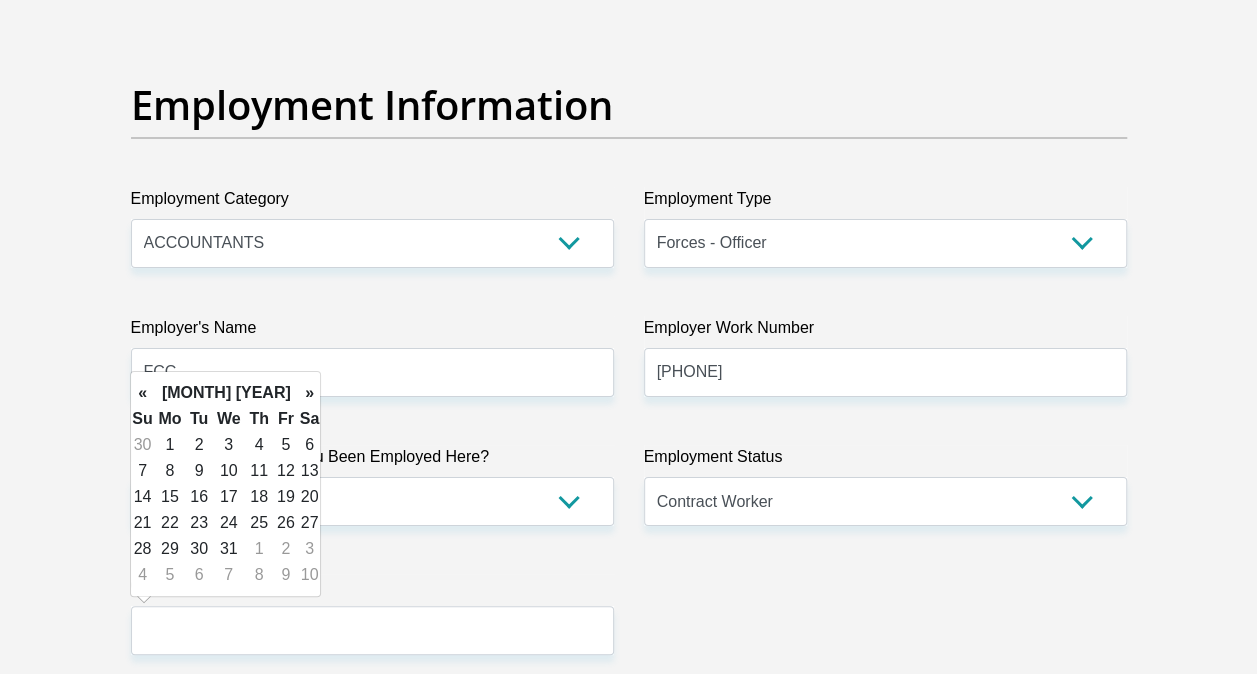 click on "»" at bounding box center (310, 393) 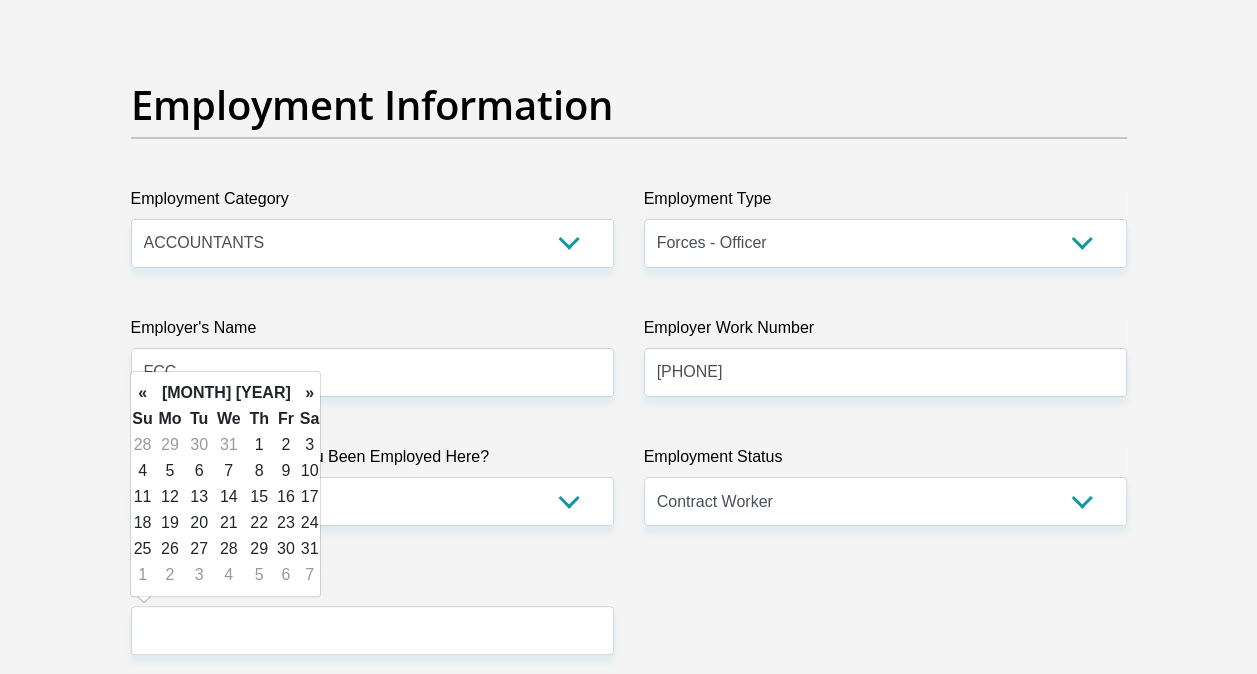 click on "»" at bounding box center [310, 393] 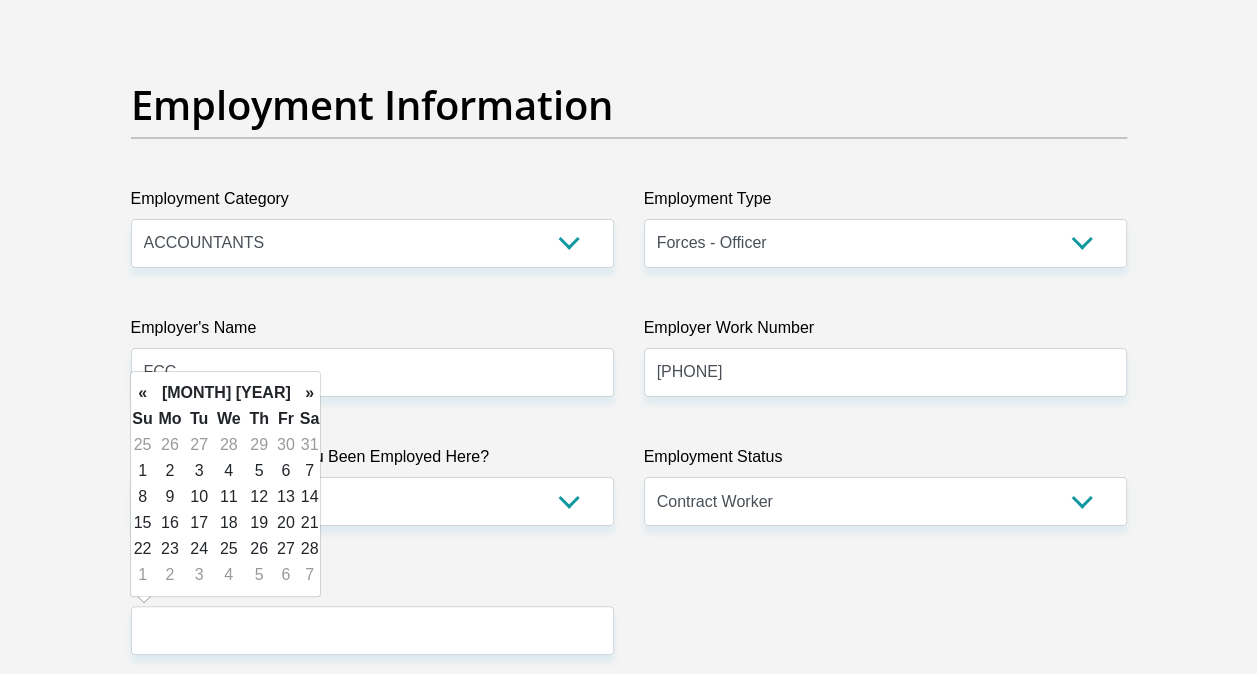 click on "»" at bounding box center [310, 393] 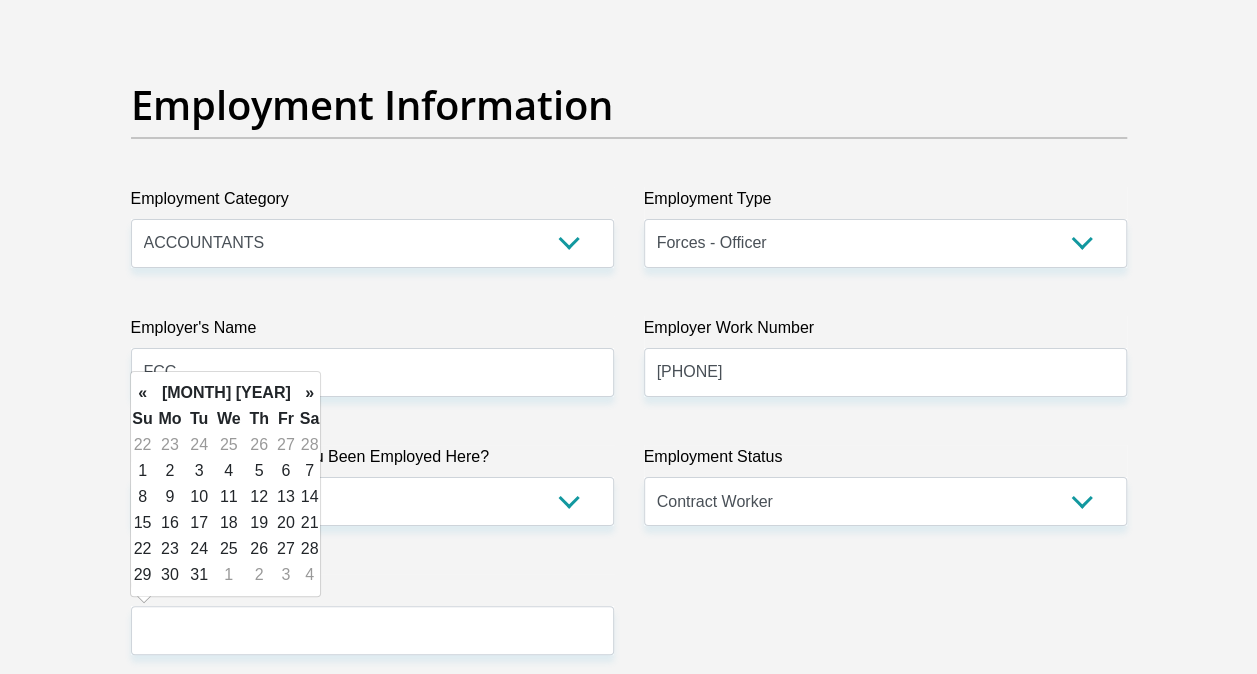 click on "»" at bounding box center [310, 393] 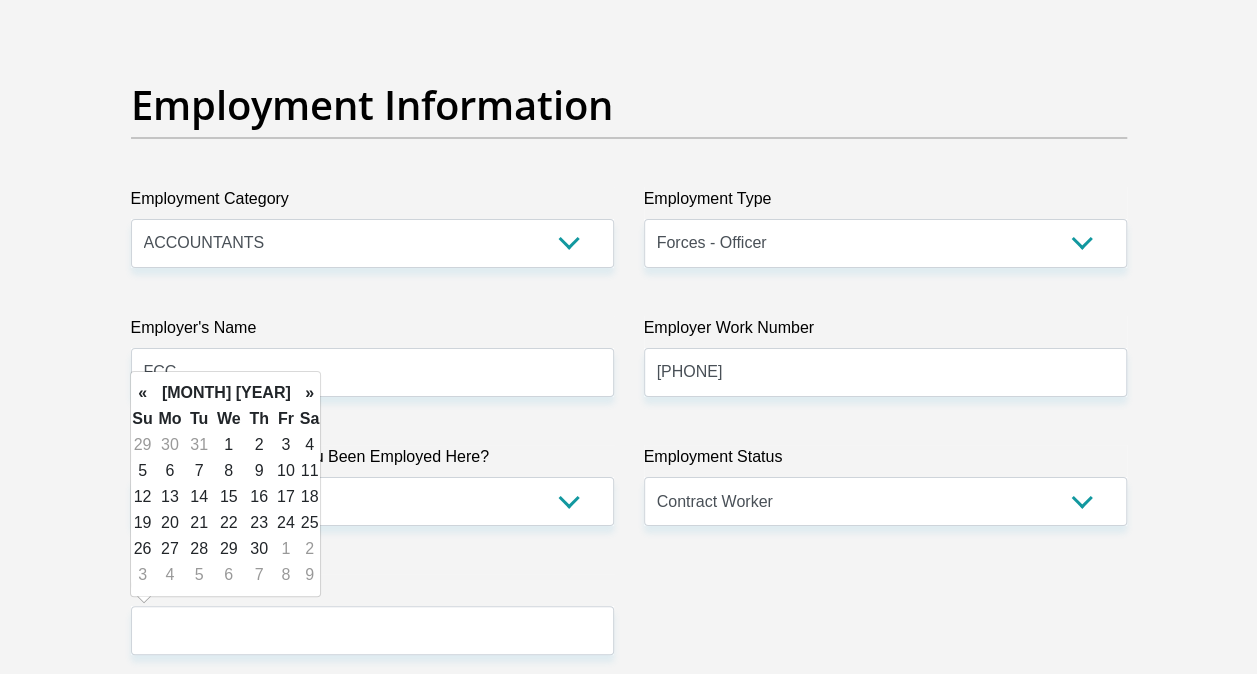 click on "»" at bounding box center (310, 393) 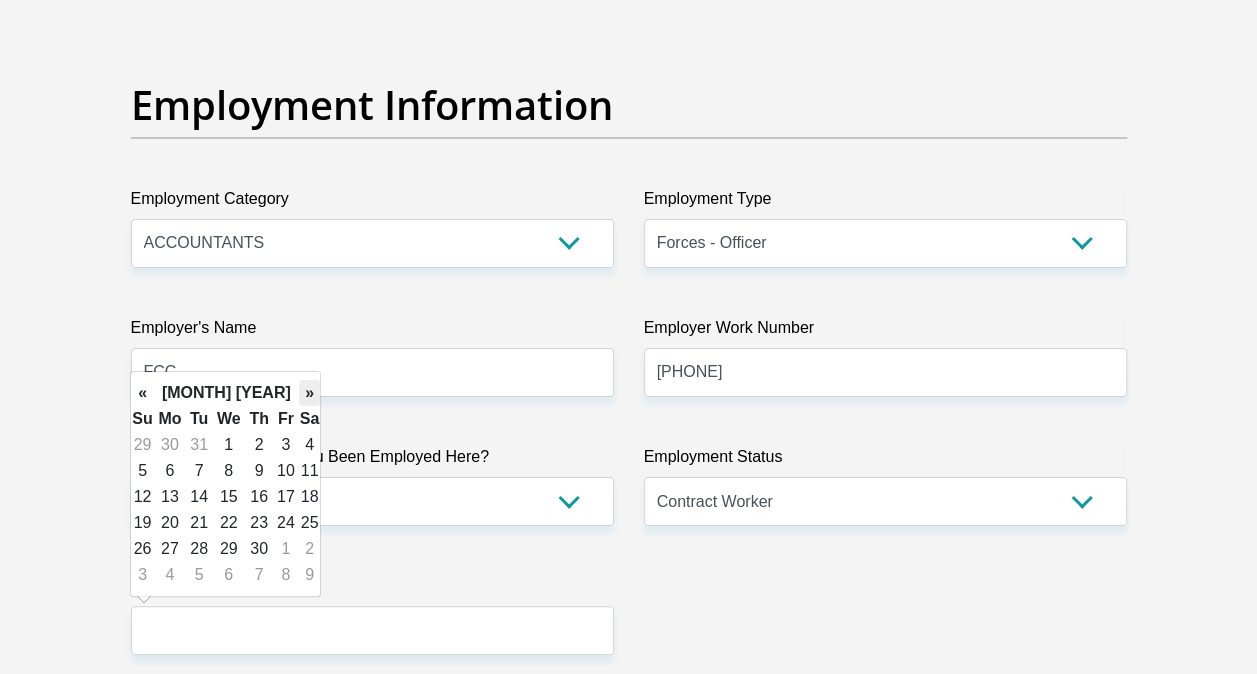 click on "»" at bounding box center (310, 393) 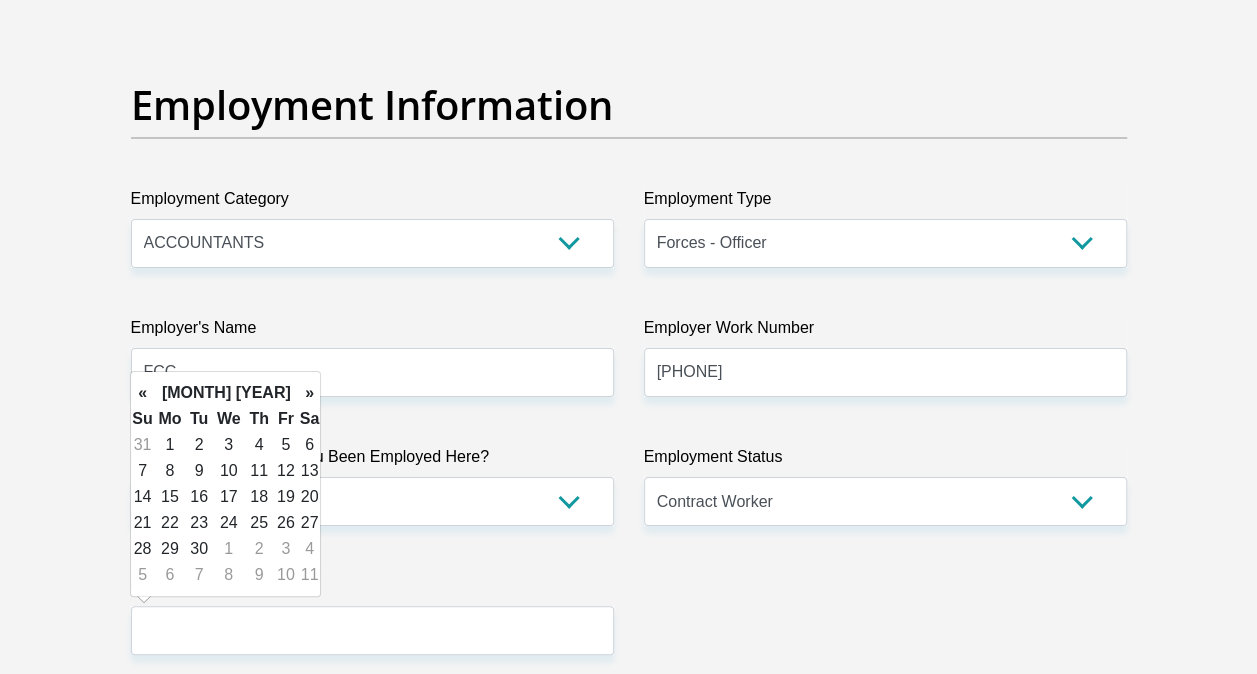 click on "»" at bounding box center [310, 393] 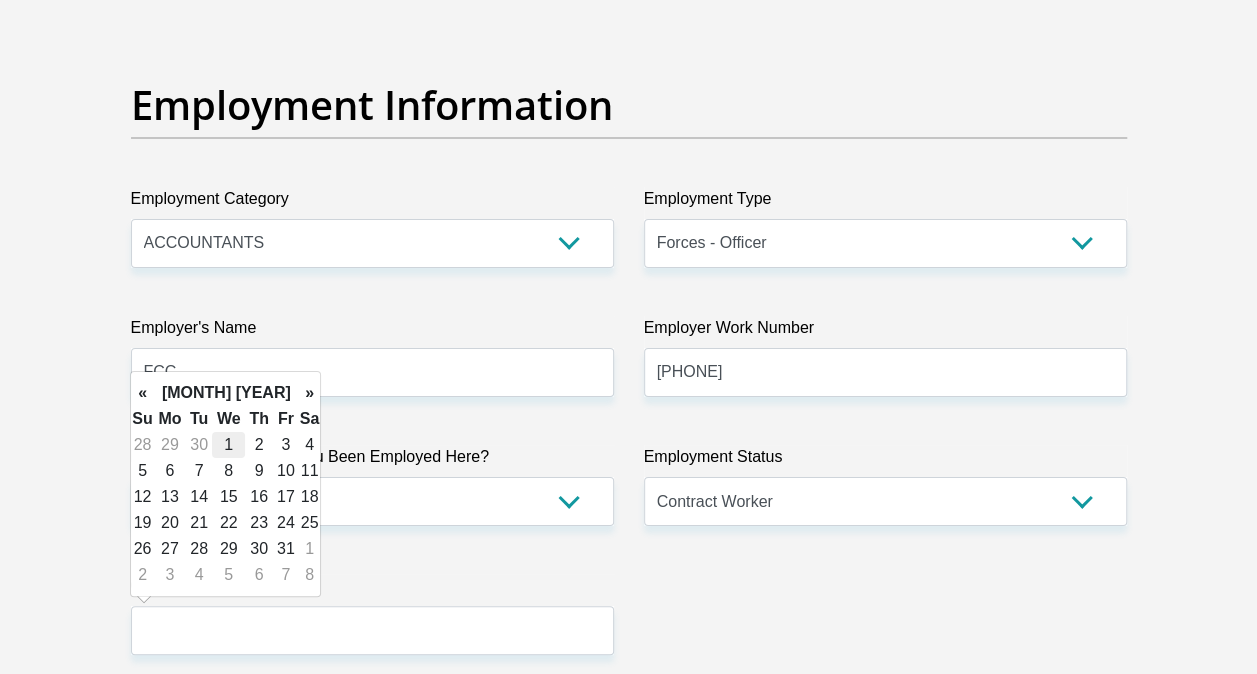 click on "1" at bounding box center [228, 445] 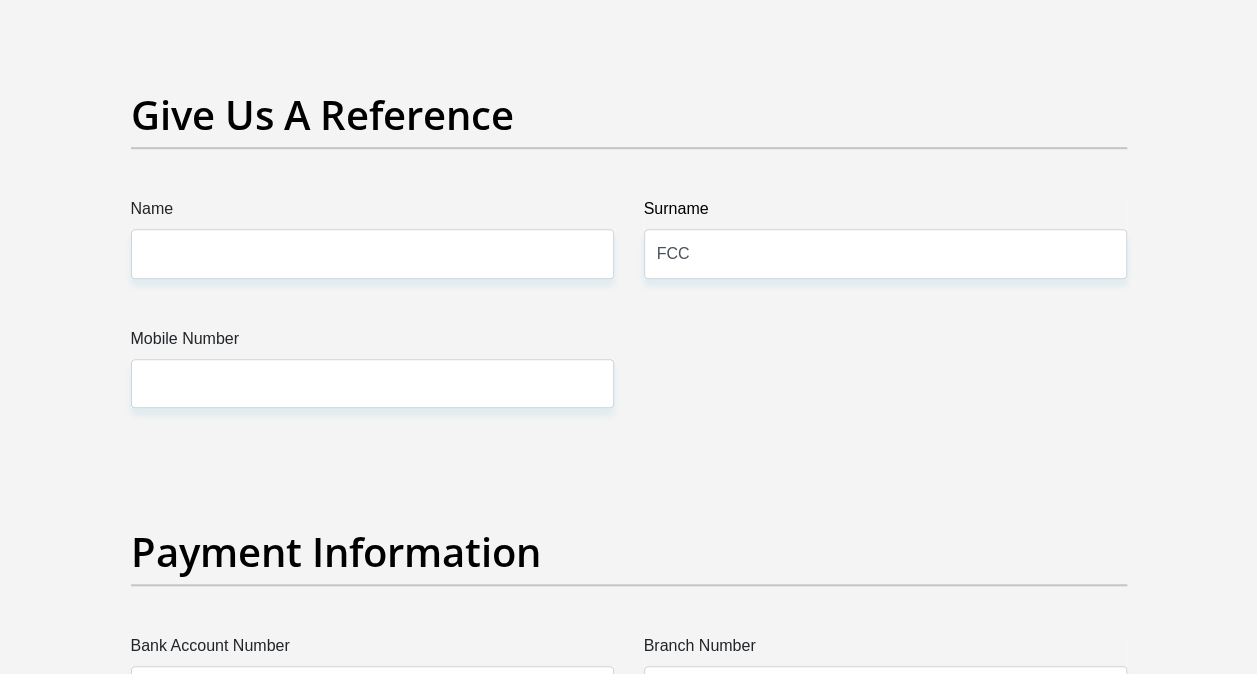 scroll, scrollTop: 4405, scrollLeft: 0, axis: vertical 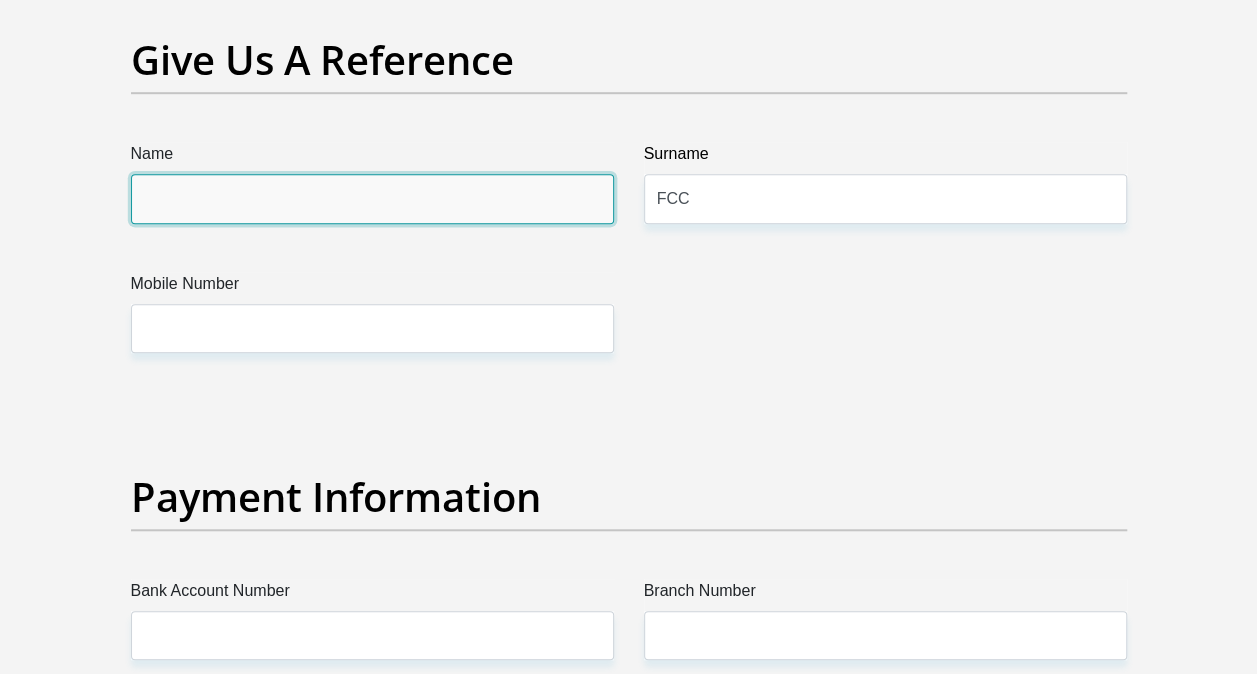 click on "Name" at bounding box center (372, 198) 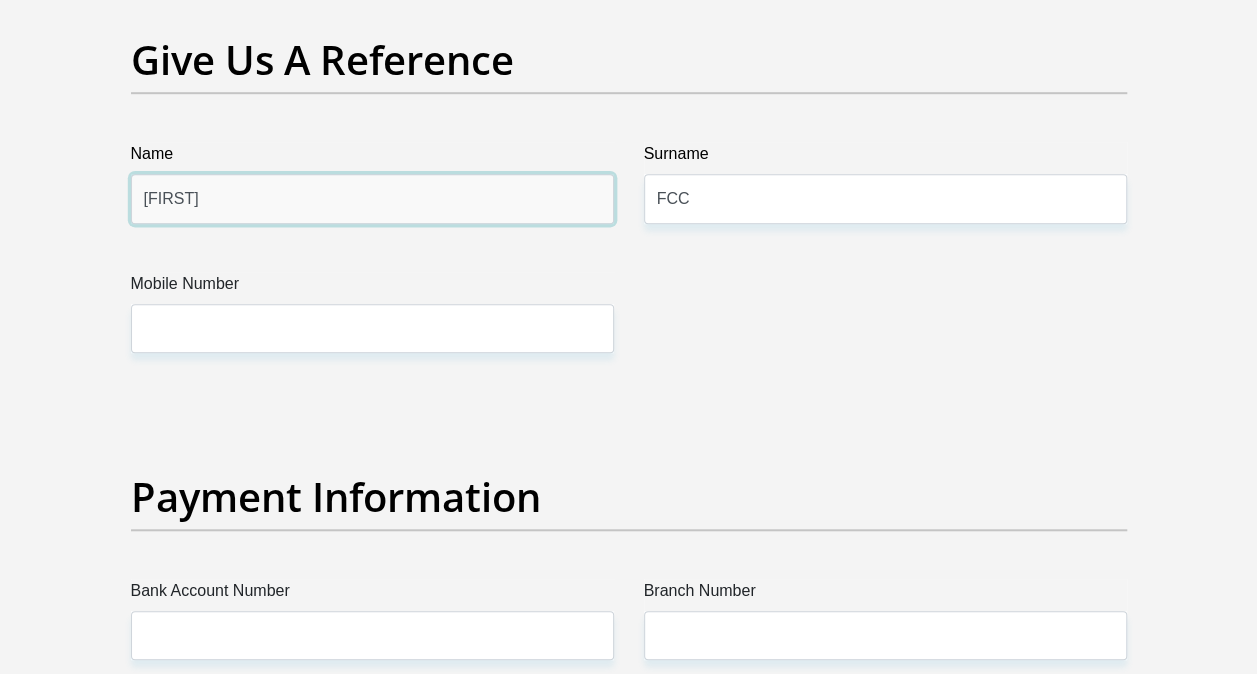 type on "[FIRST]" 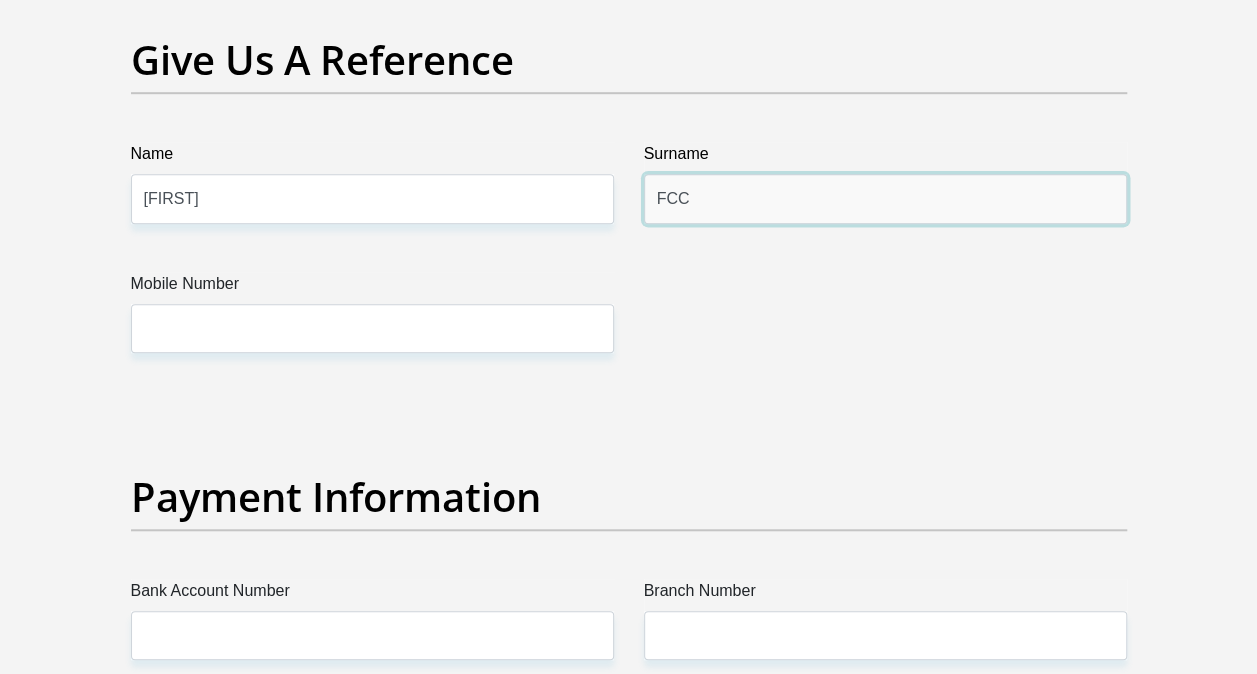 click on "FCC" at bounding box center [885, 198] 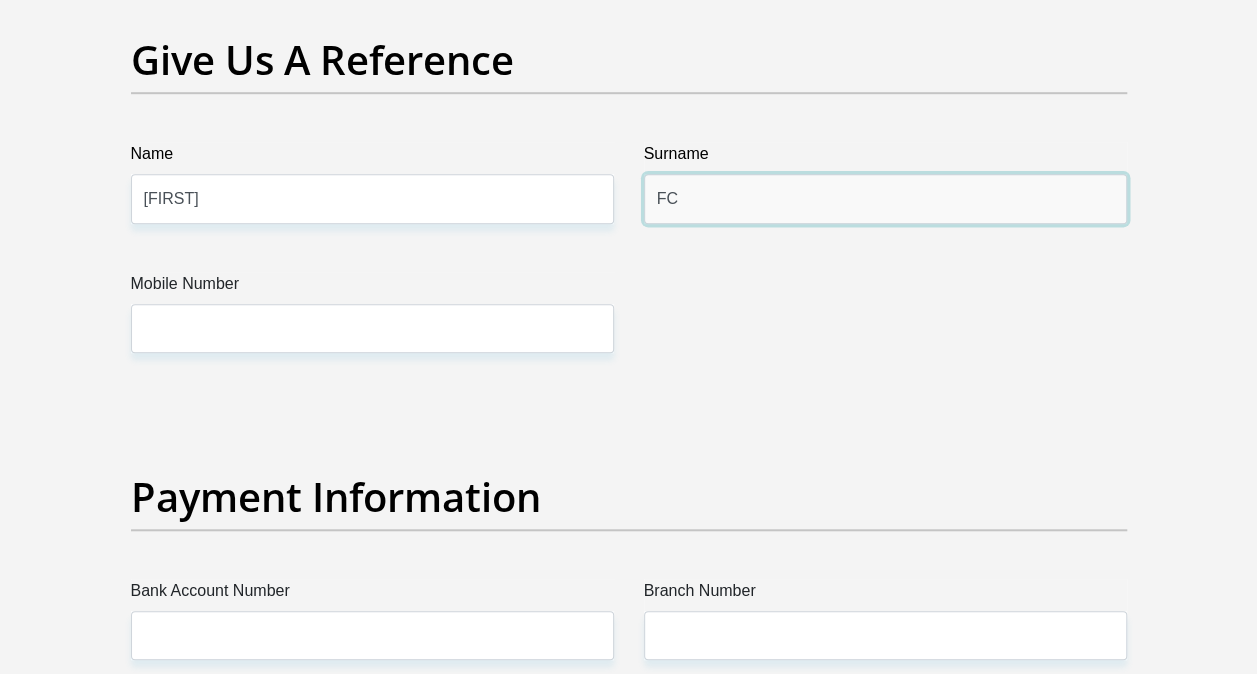 type on "F" 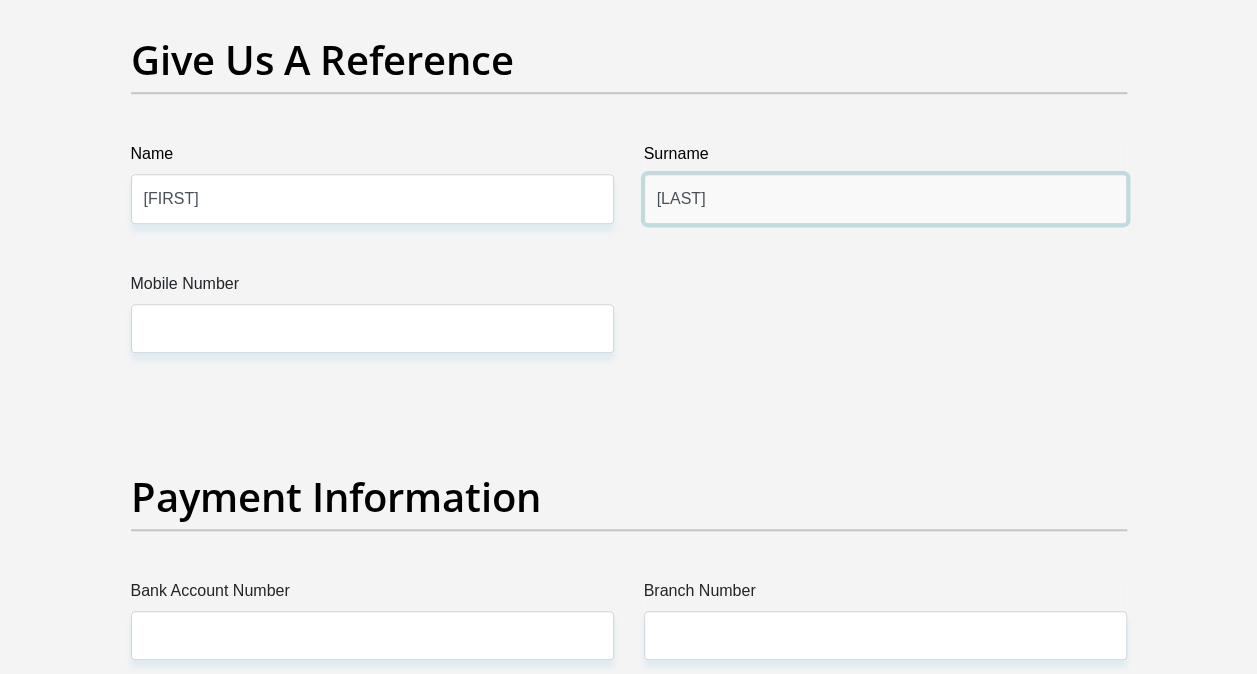 type on "[LAST]" 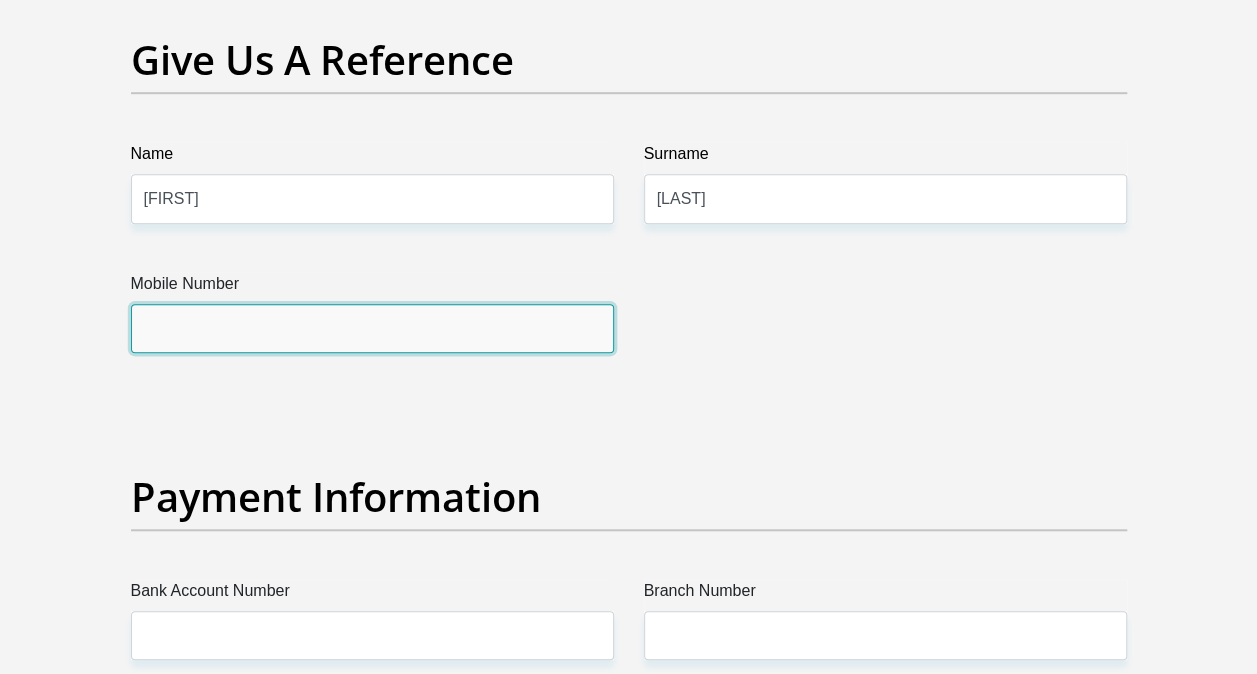 click on "Mobile Number" at bounding box center [372, 328] 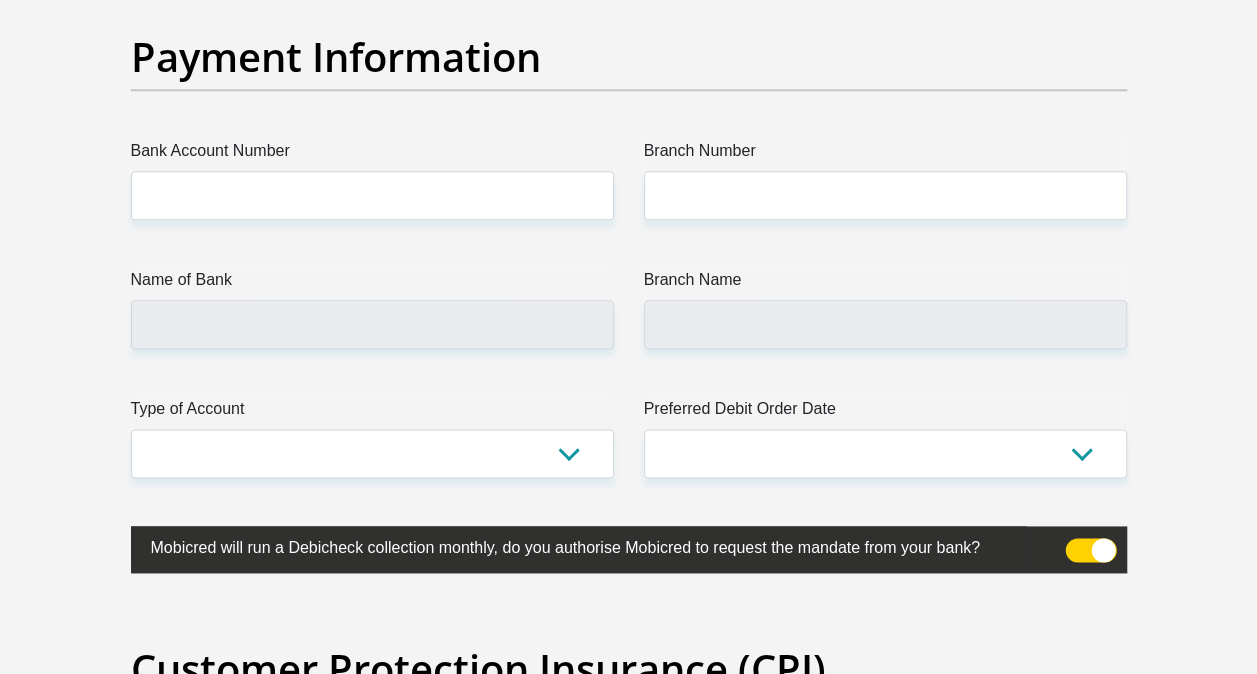 scroll, scrollTop: 4814, scrollLeft: 0, axis: vertical 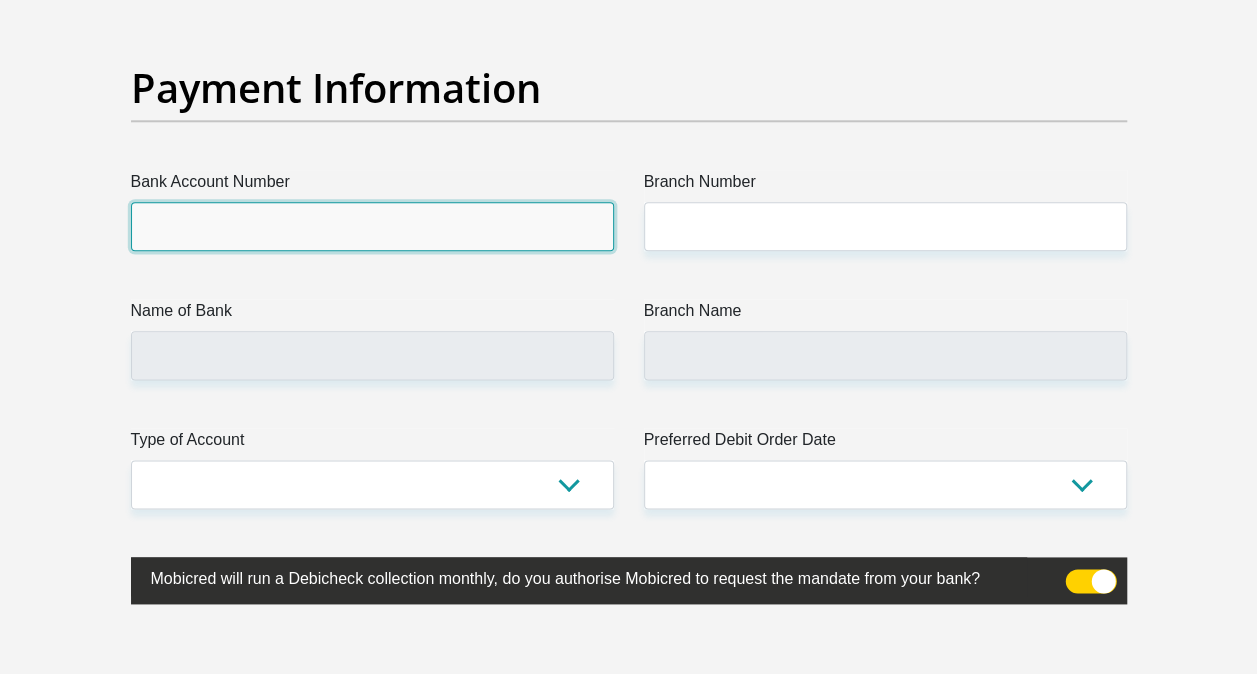 click on "Bank Account Number" at bounding box center (372, 226) 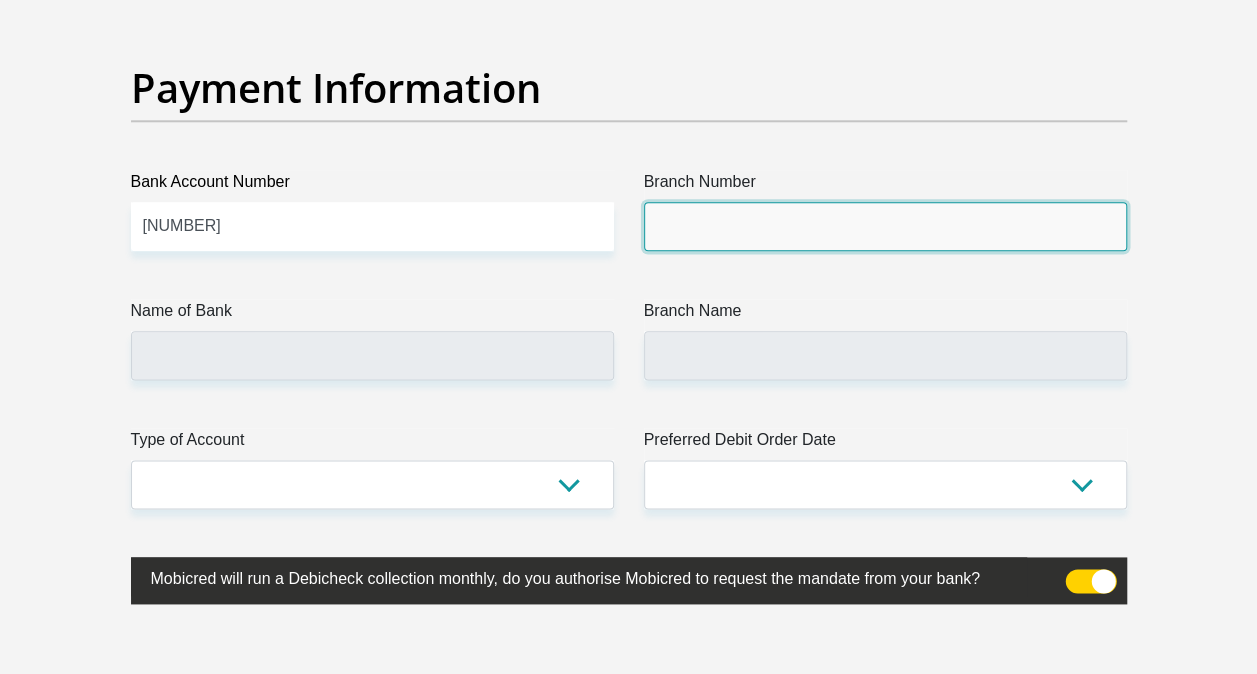 click on "Branch Number" at bounding box center (885, 226) 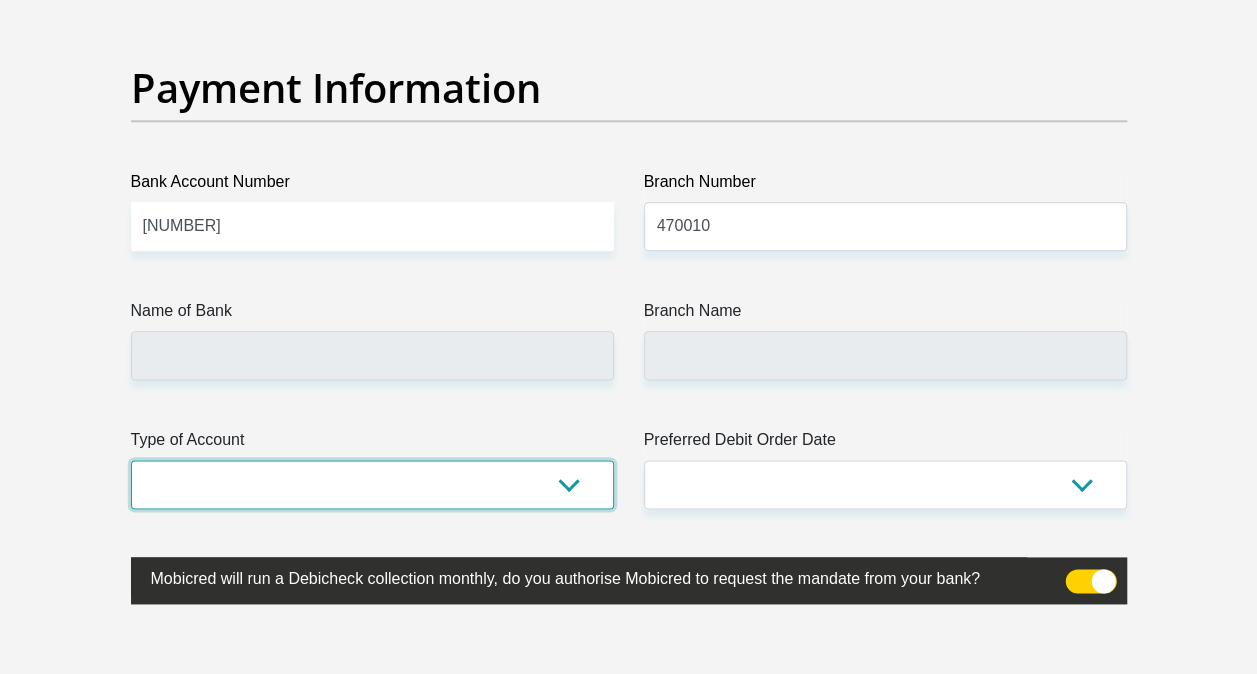 click on "Cheque
Savings" at bounding box center (372, 484) 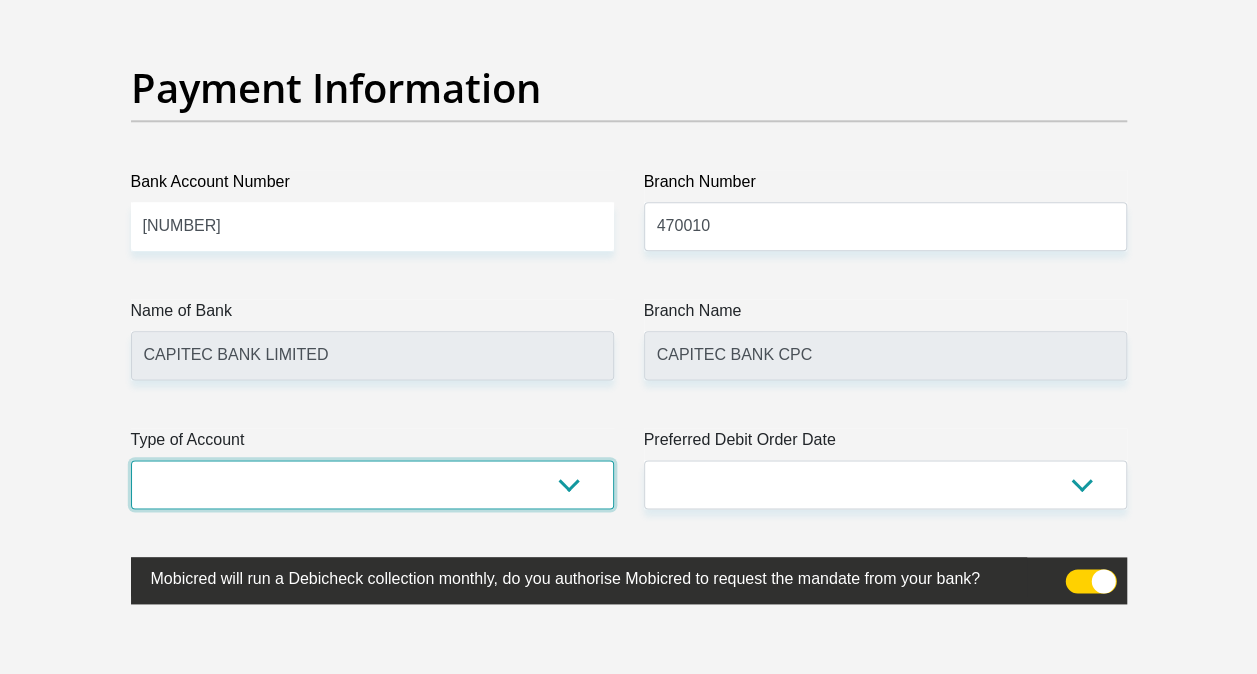 select on "SAV" 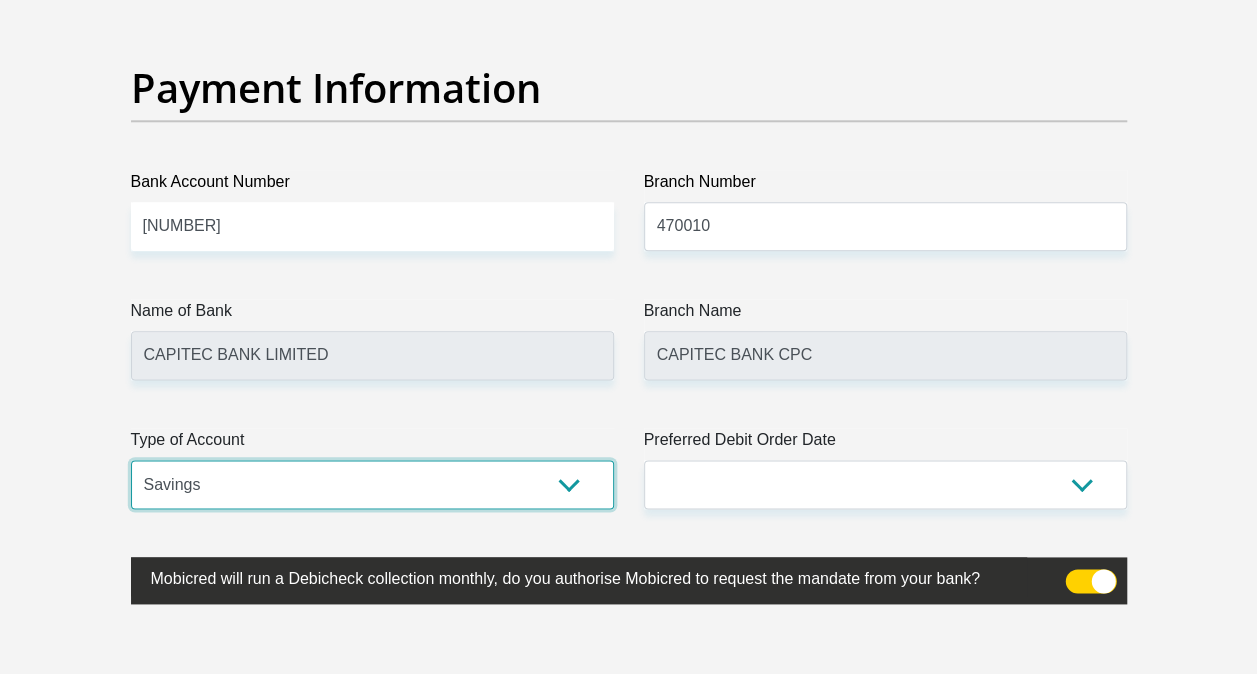 click on "Cheque
Savings" at bounding box center [372, 484] 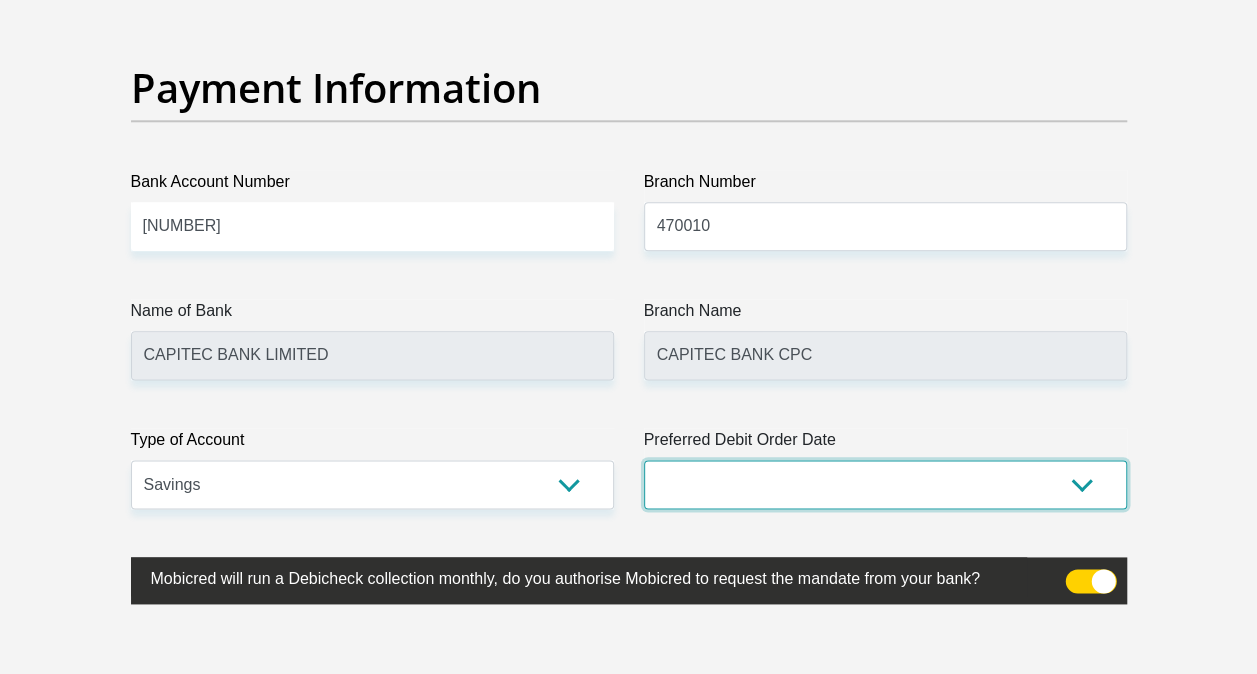 click on "1st
2nd
3rd
4th
5th
7th
18th
19th
20th
21st
22nd
23rd
24th
25th
26th
27th
28th
29th
30th" at bounding box center [885, 484] 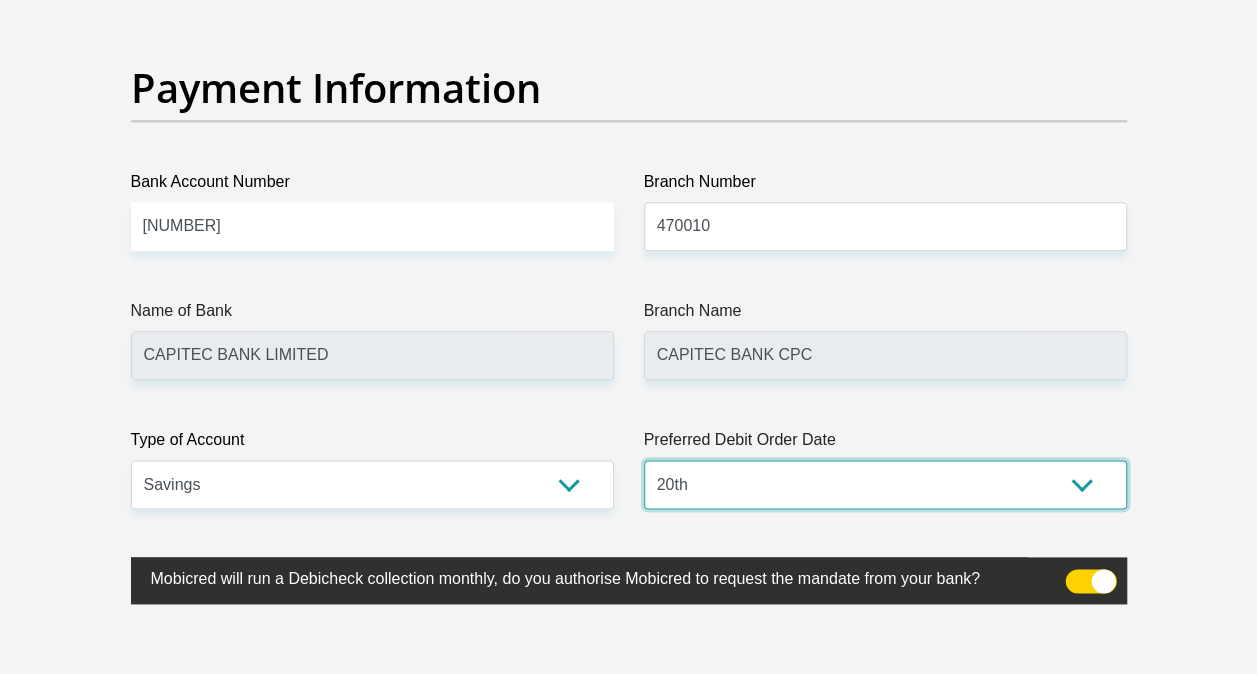 click on "1st
2nd
3rd
4th
5th
7th
18th
19th
20th
21st
22nd
23rd
24th
25th
26th
27th
28th
29th
30th" at bounding box center (885, 484) 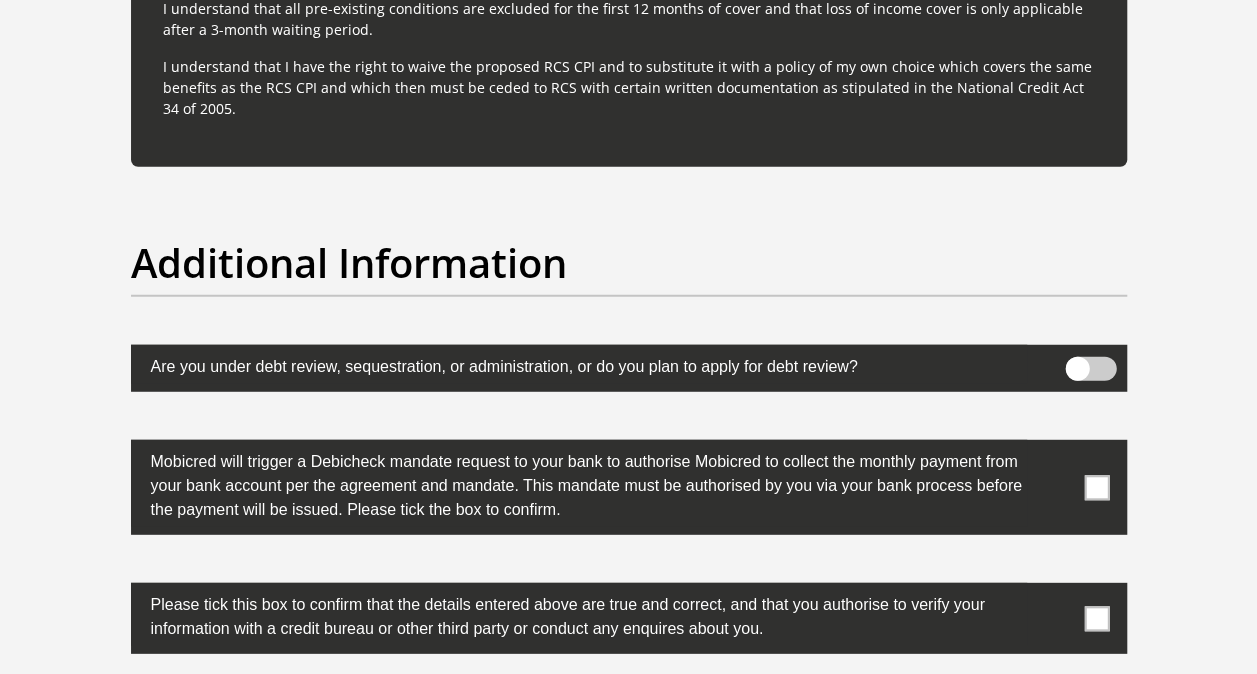 scroll, scrollTop: 6347, scrollLeft: 0, axis: vertical 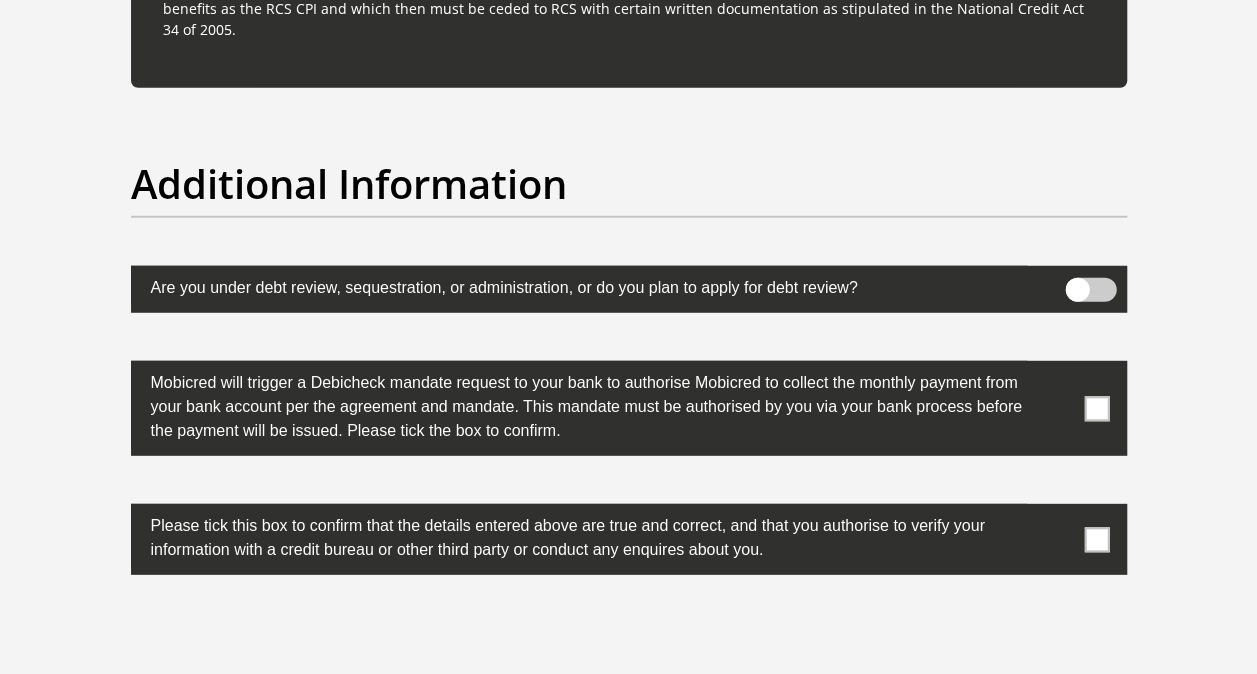 click at bounding box center (1096, 408) 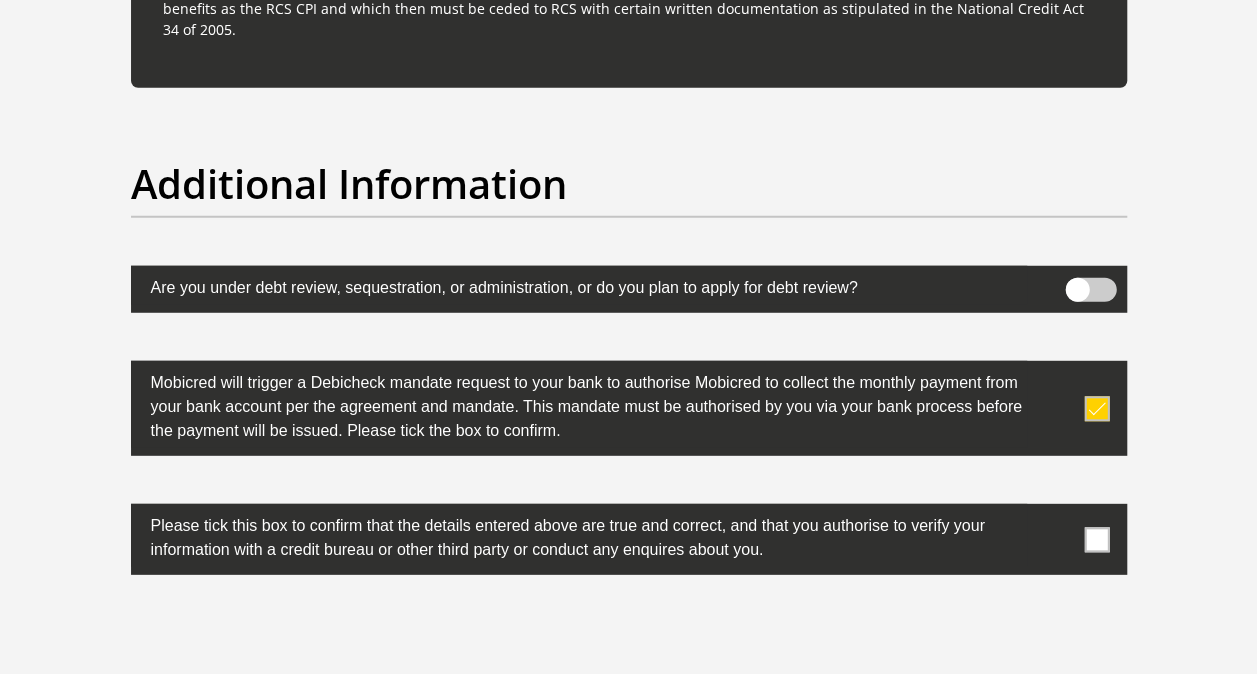 click at bounding box center (1096, 539) 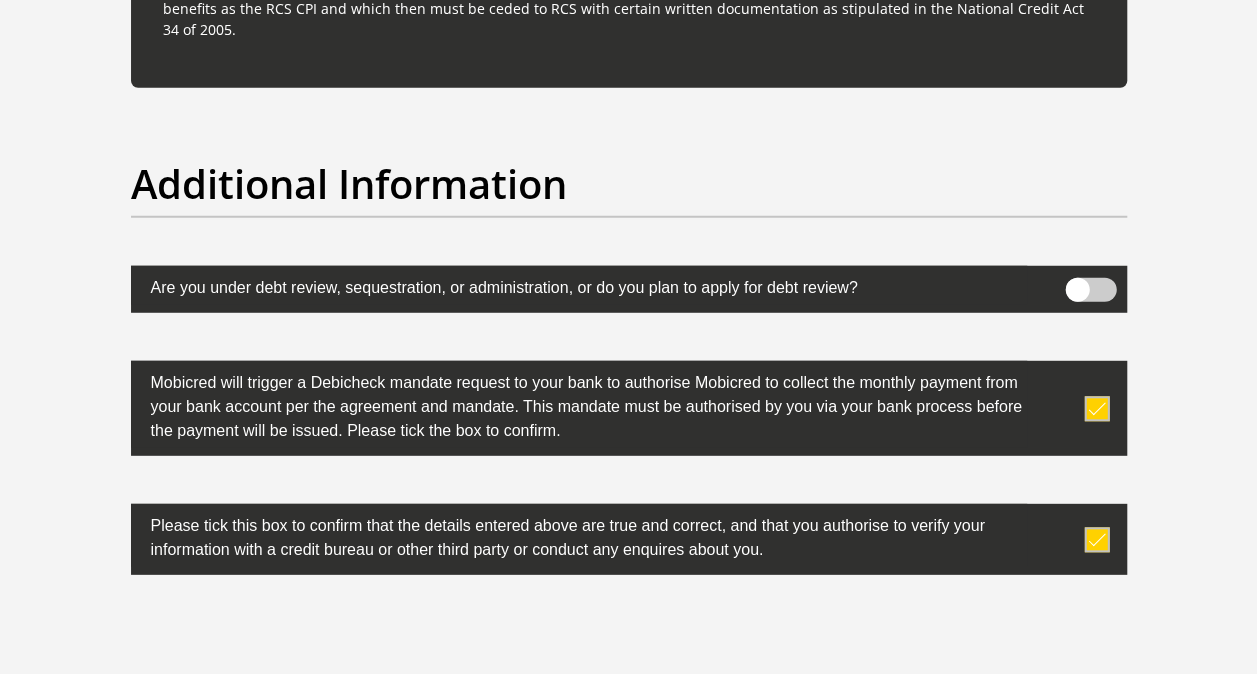 scroll, scrollTop: 6721, scrollLeft: 0, axis: vertical 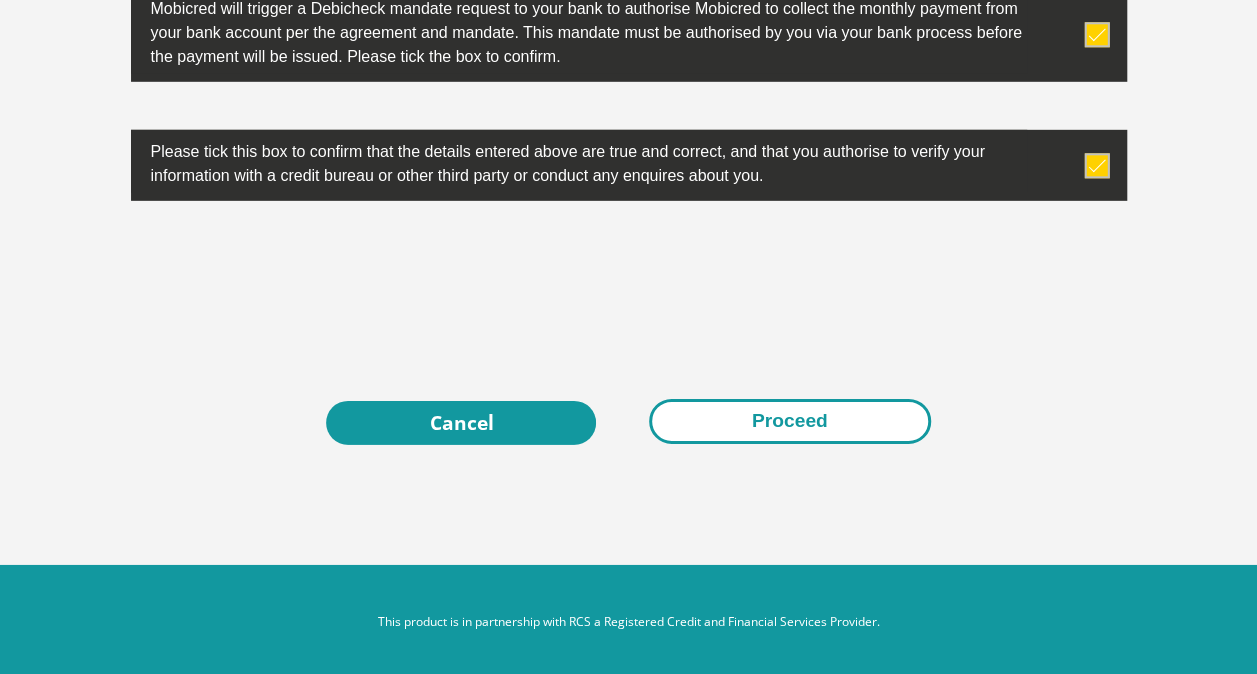 click on "Proceed" at bounding box center [790, 421] 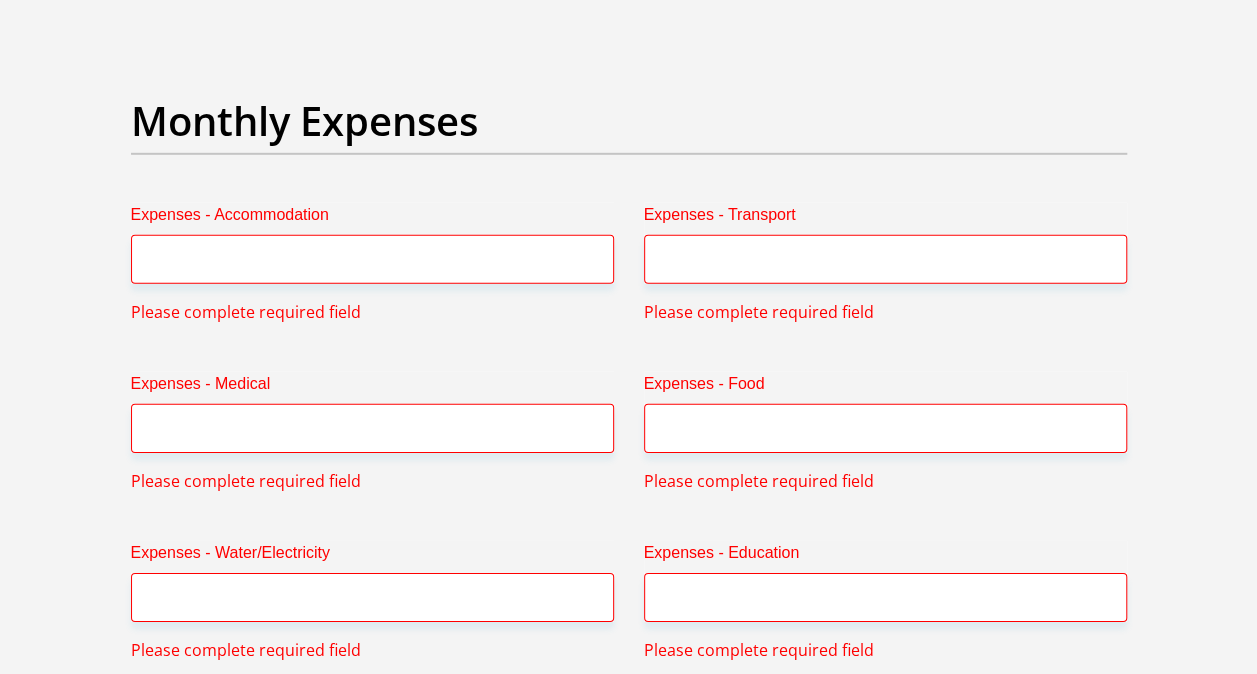 scroll, scrollTop: 2879, scrollLeft: 0, axis: vertical 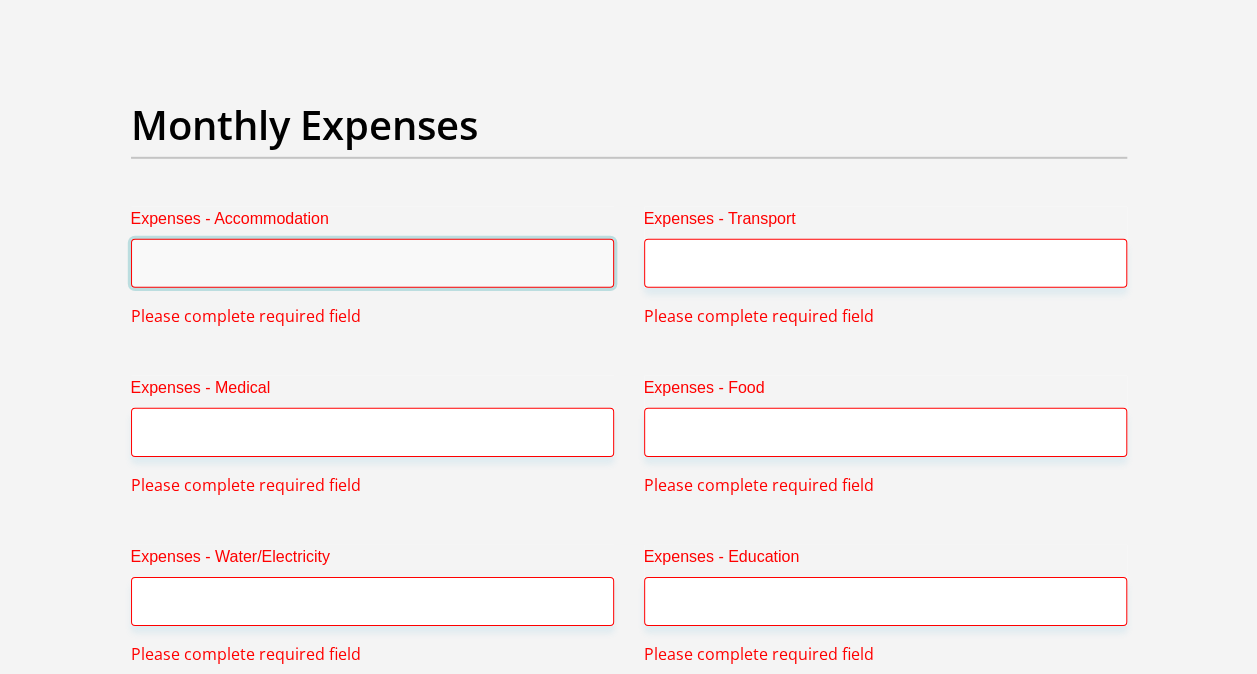 click on "Expenses - Accommodation" at bounding box center [372, 263] 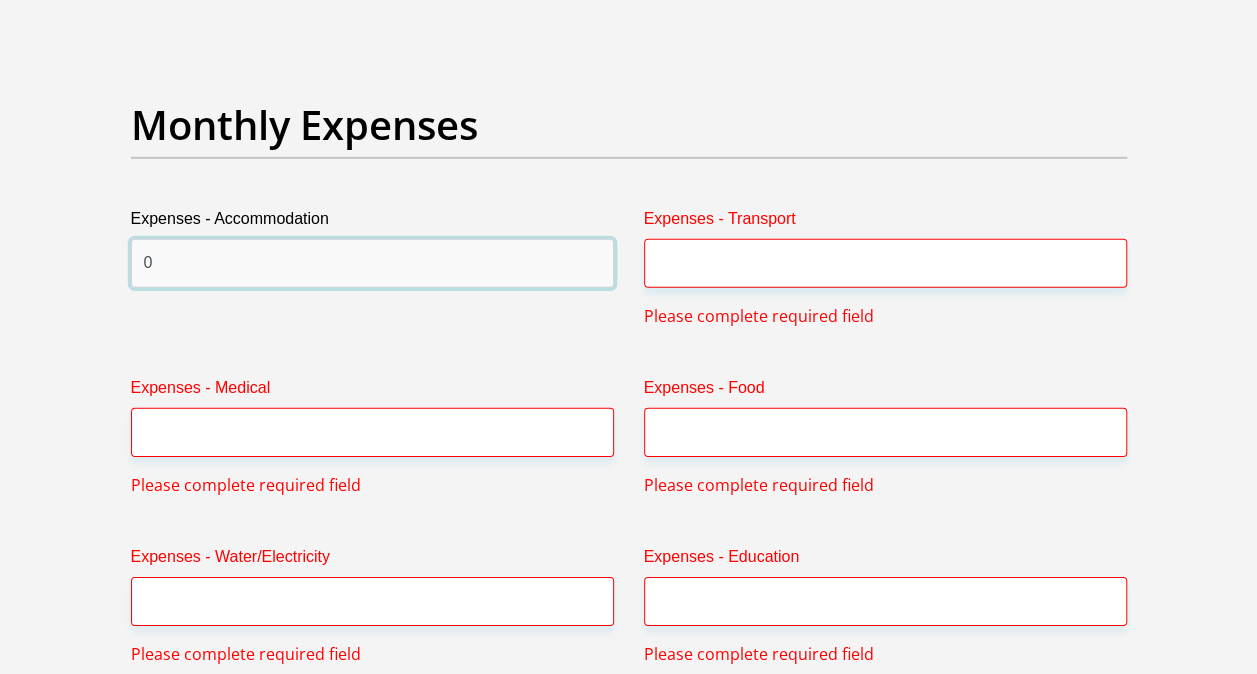 type on "0" 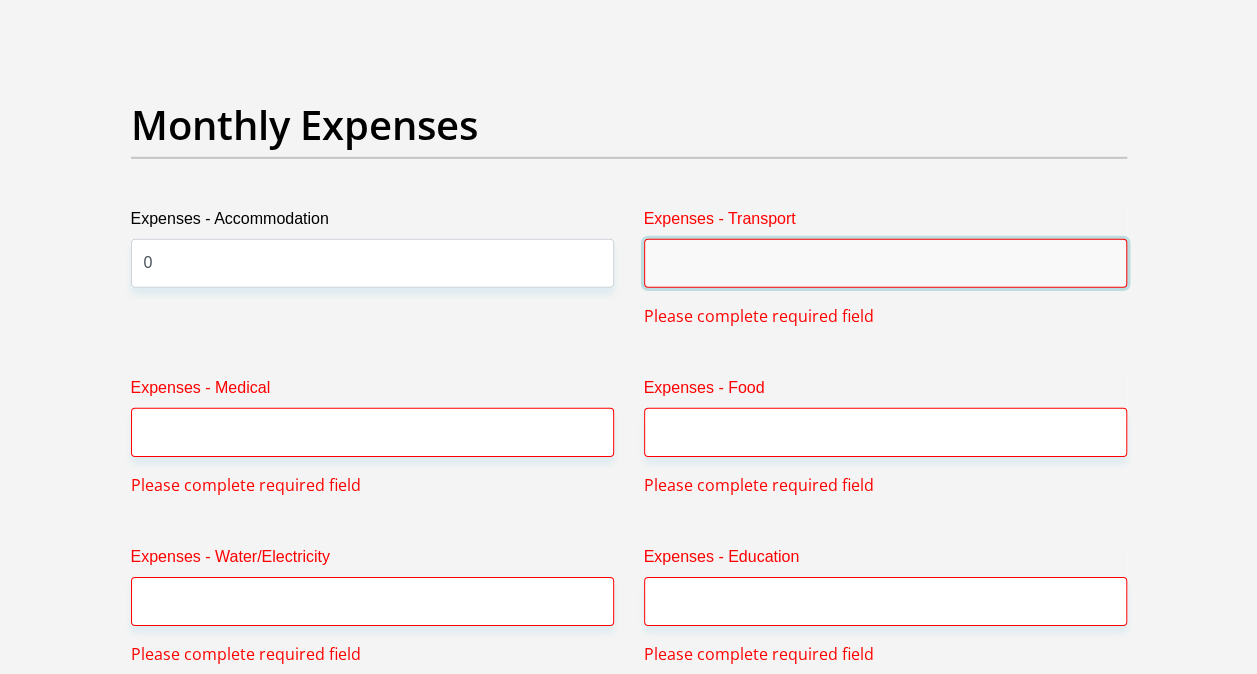 click on "Expenses - Transport" at bounding box center (885, 263) 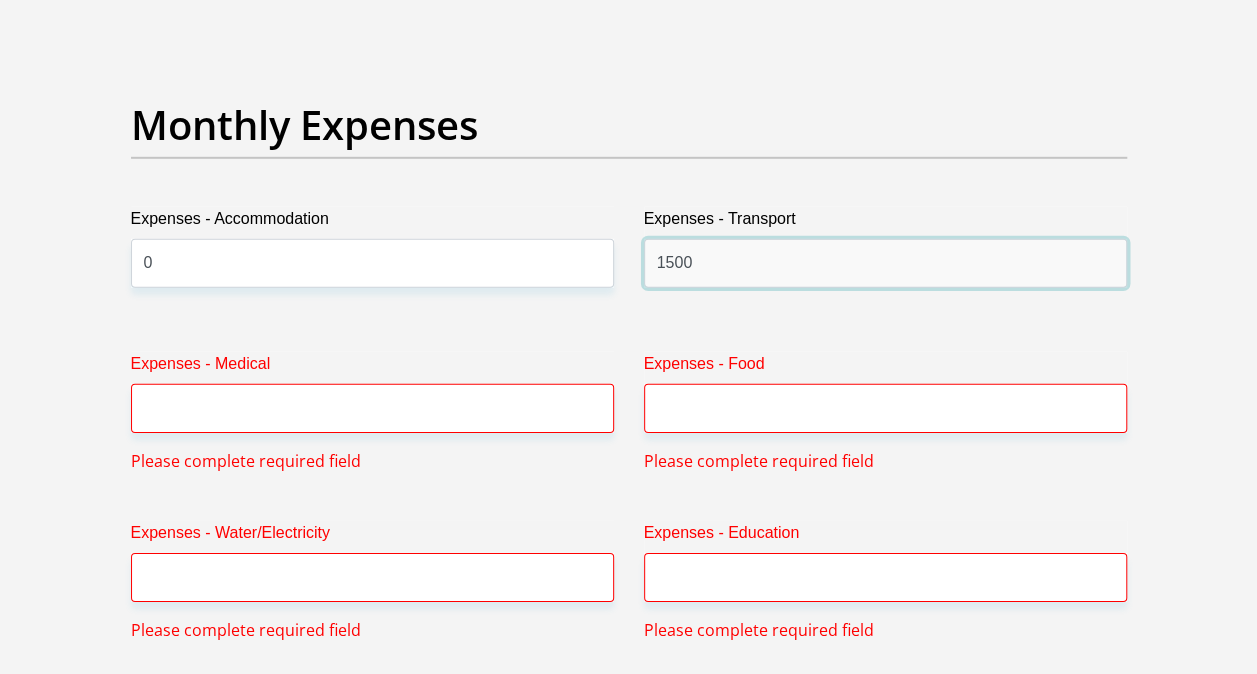 type on "1500" 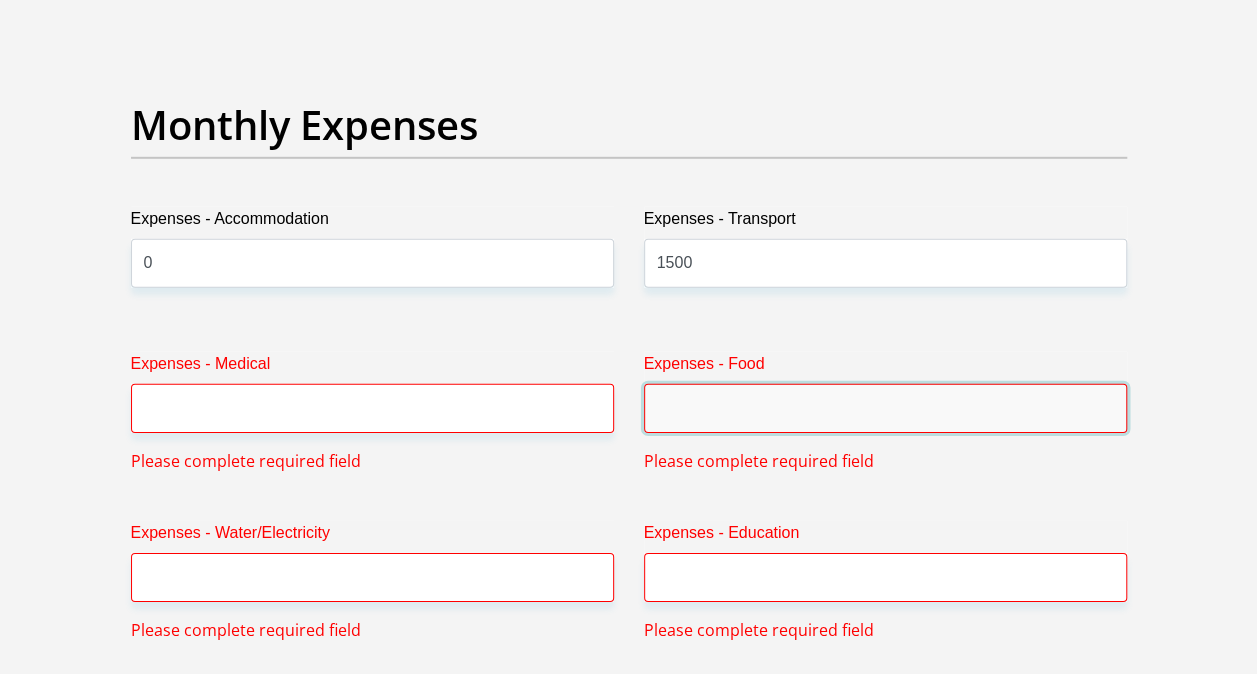 click on "Expenses - Food" at bounding box center [885, 408] 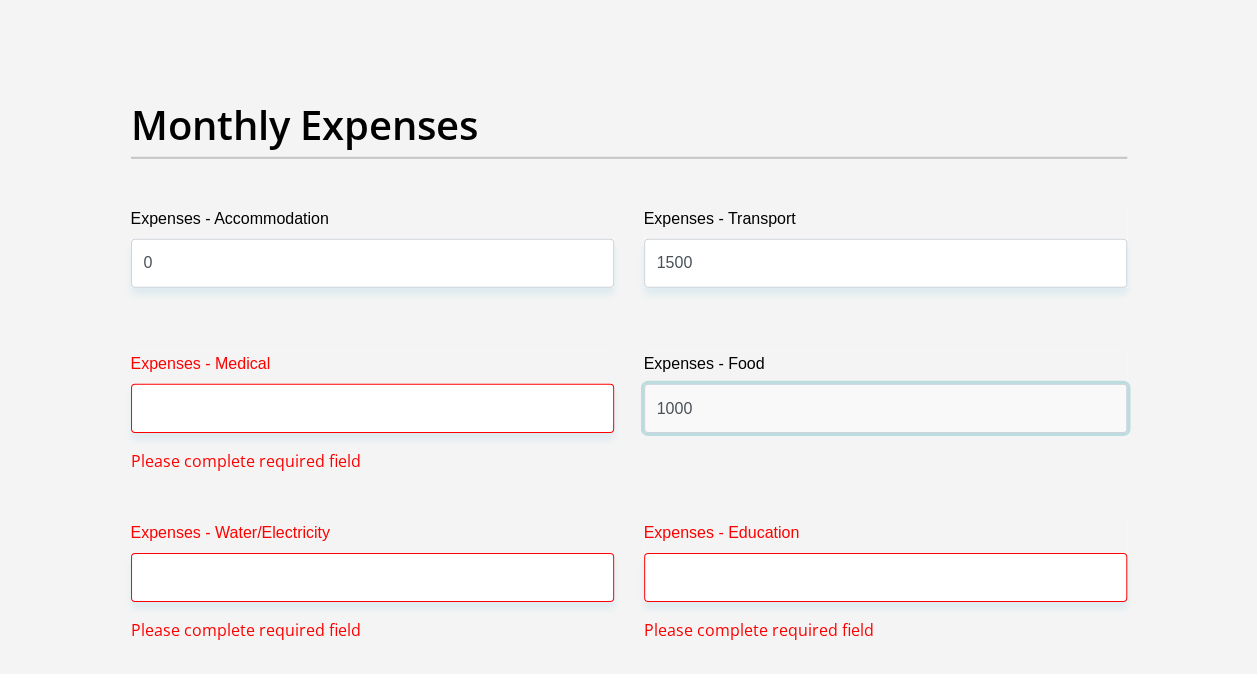 type on "1000" 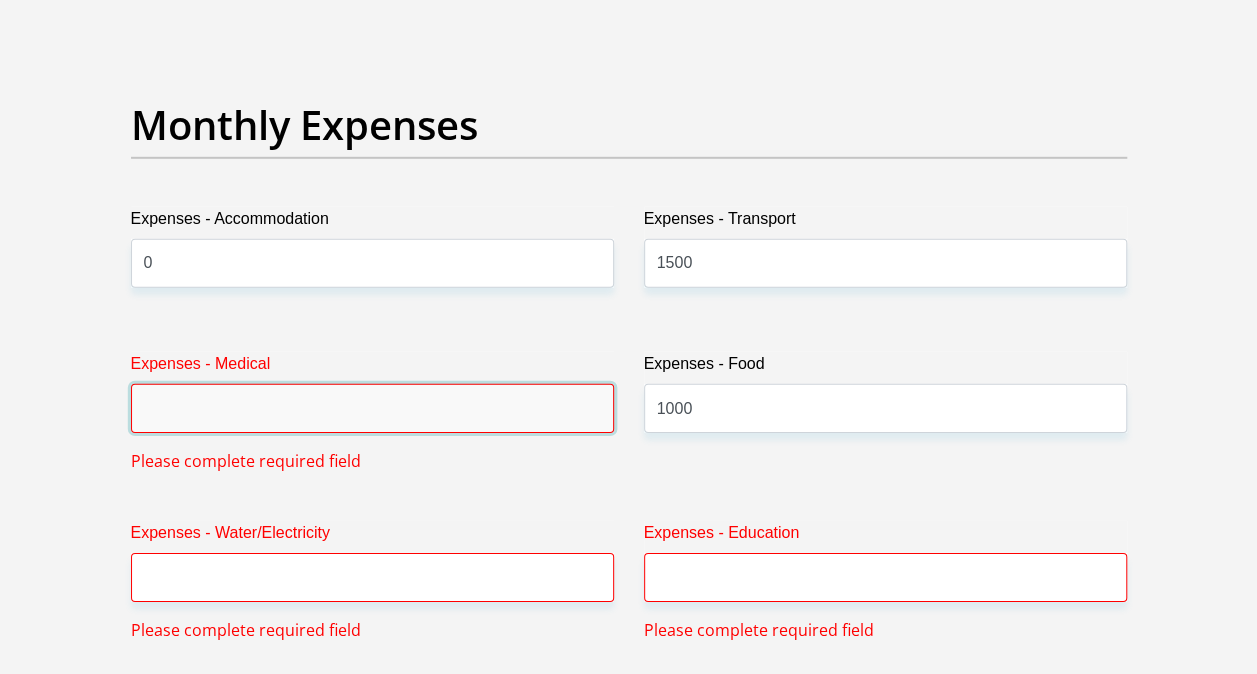 click on "Expenses - Medical" at bounding box center [372, 408] 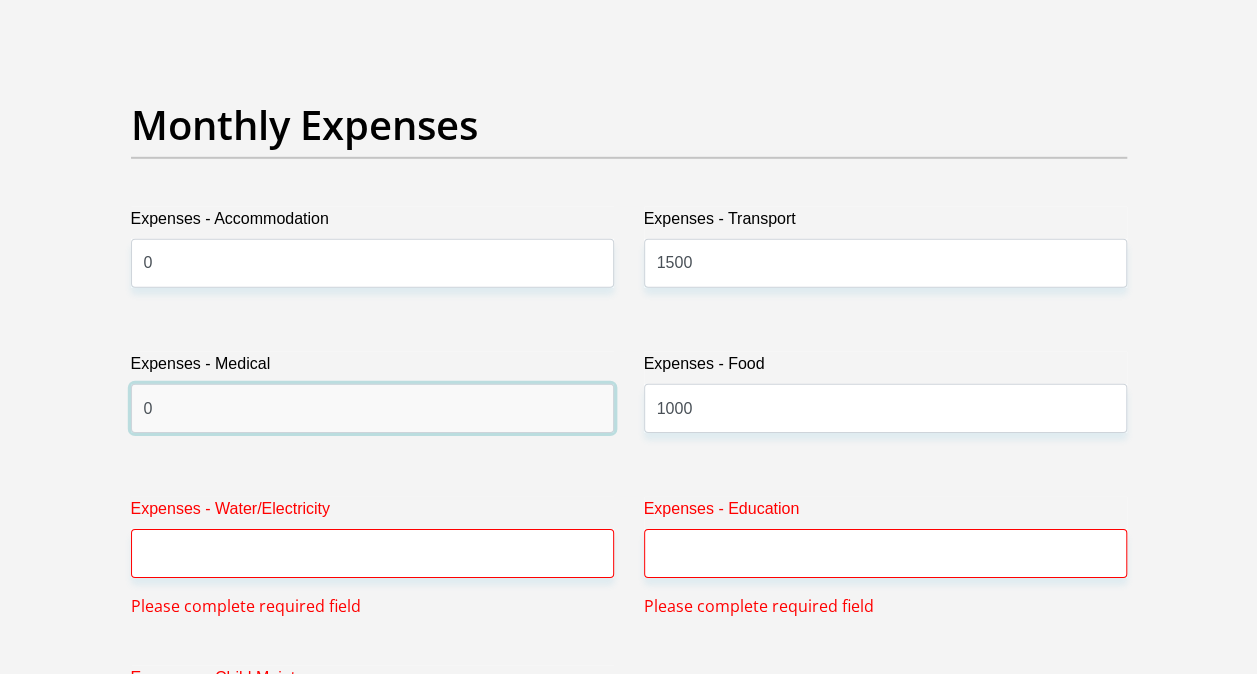 type on "0" 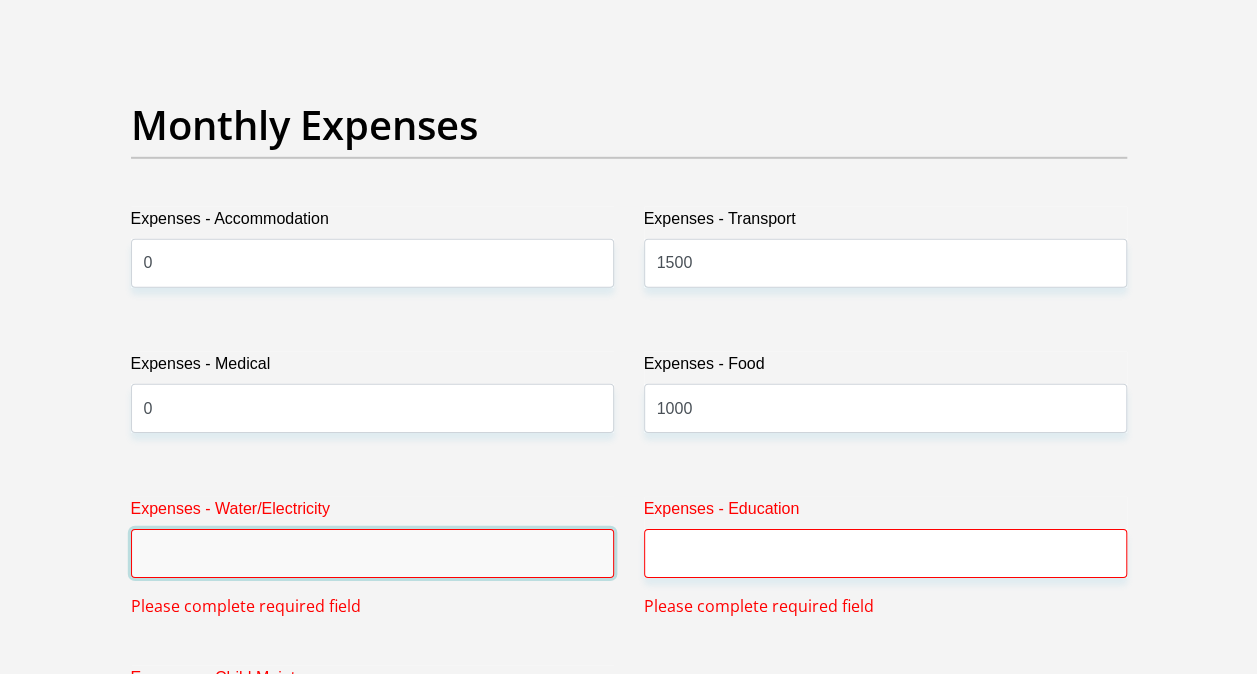 click on "Expenses - Water/Electricity" at bounding box center (372, 553) 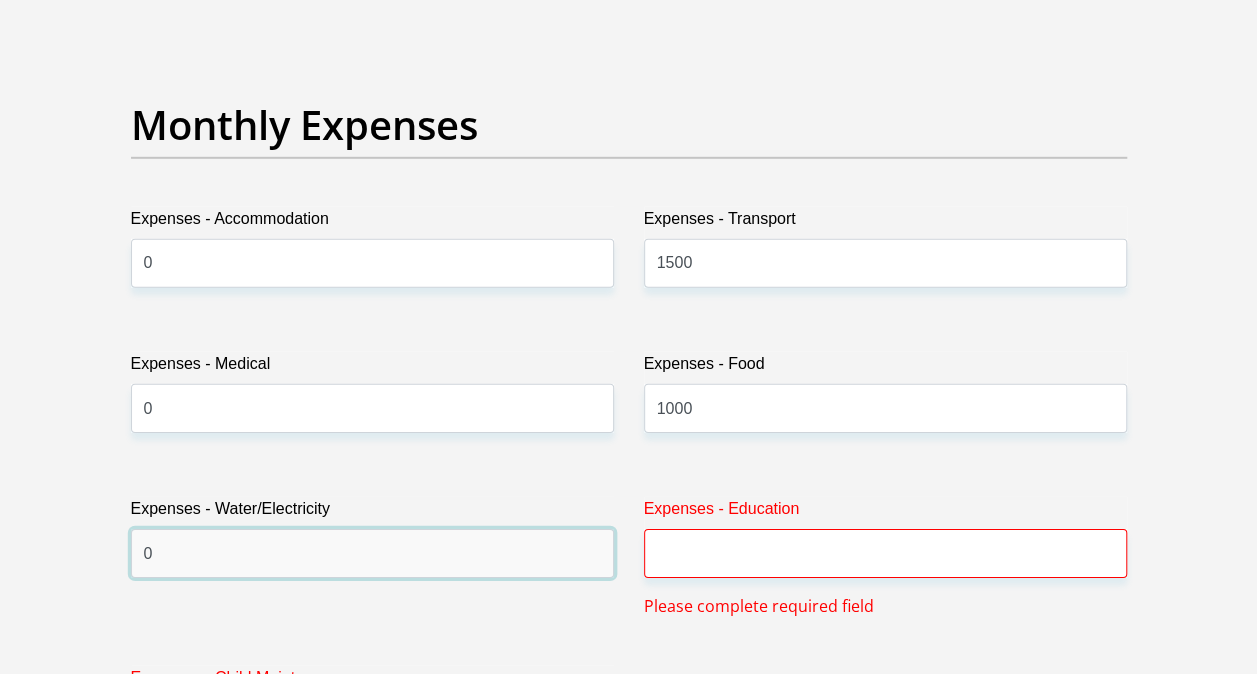 type on "0" 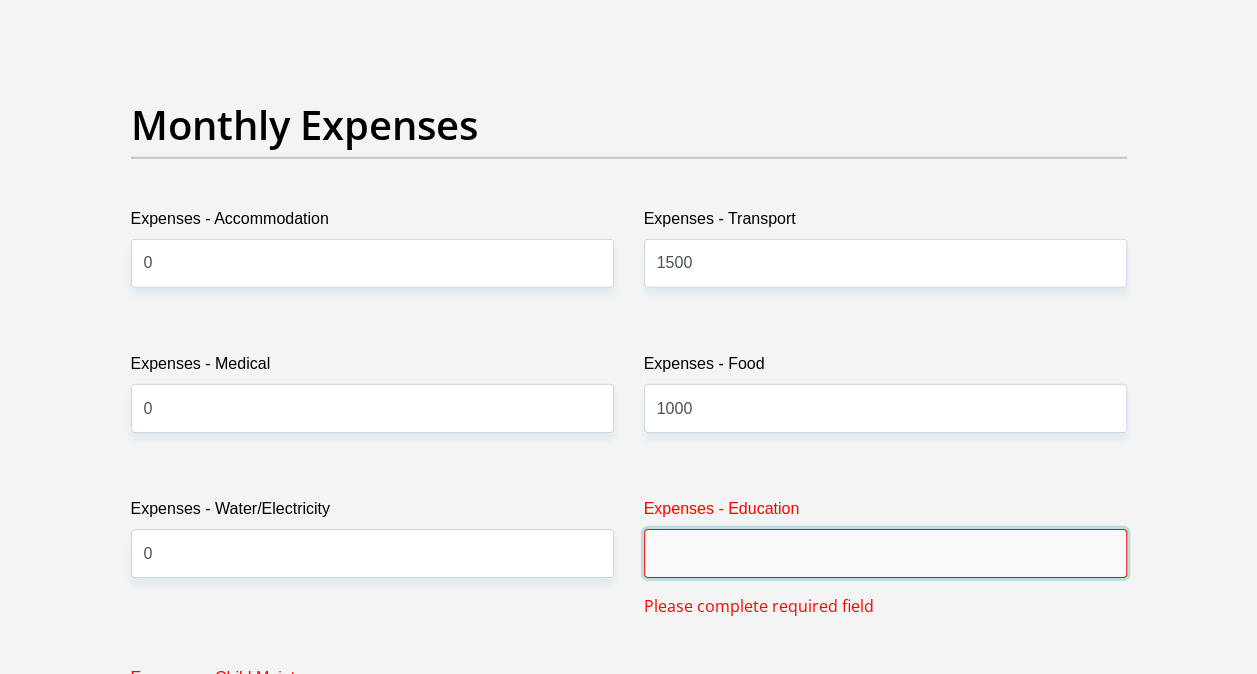 click on "Expenses - Education" at bounding box center (885, 553) 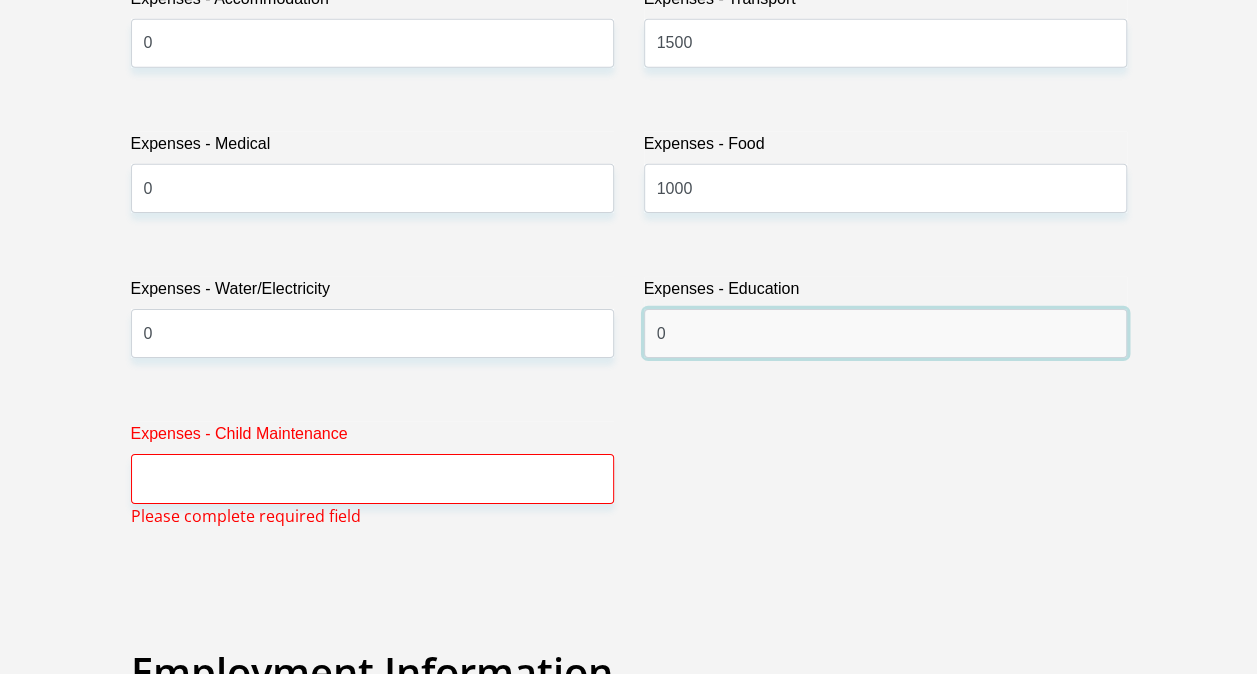 scroll, scrollTop: 3170, scrollLeft: 0, axis: vertical 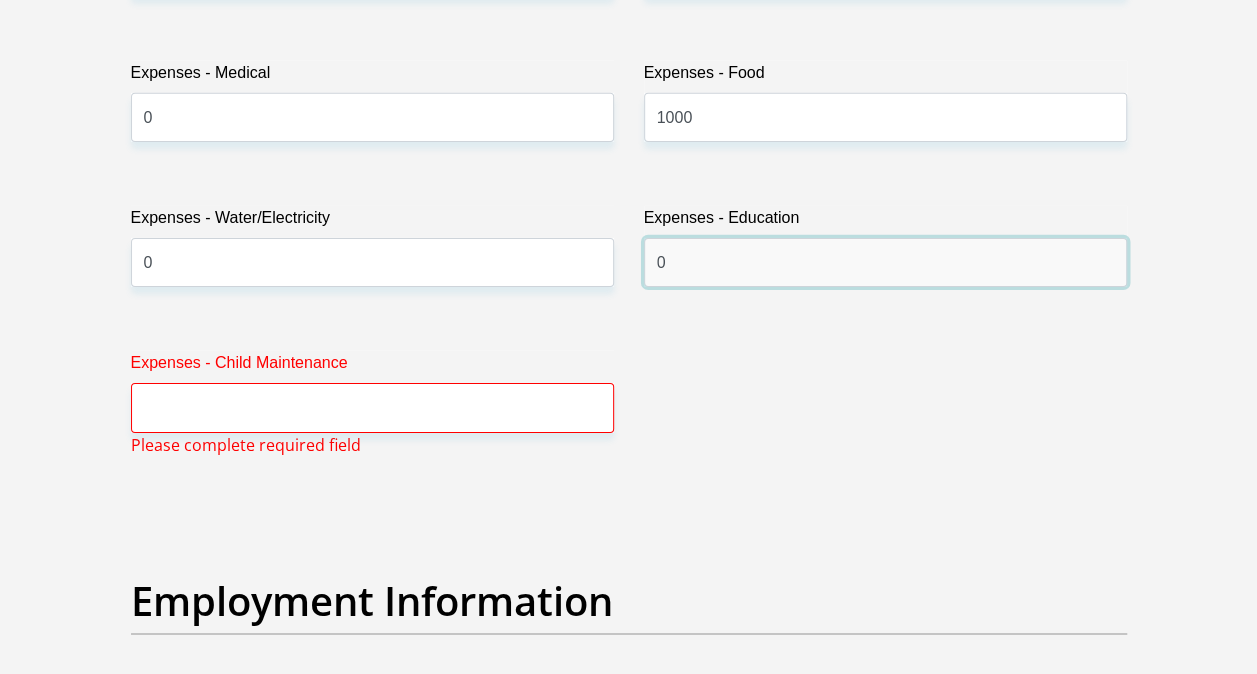 type on "0" 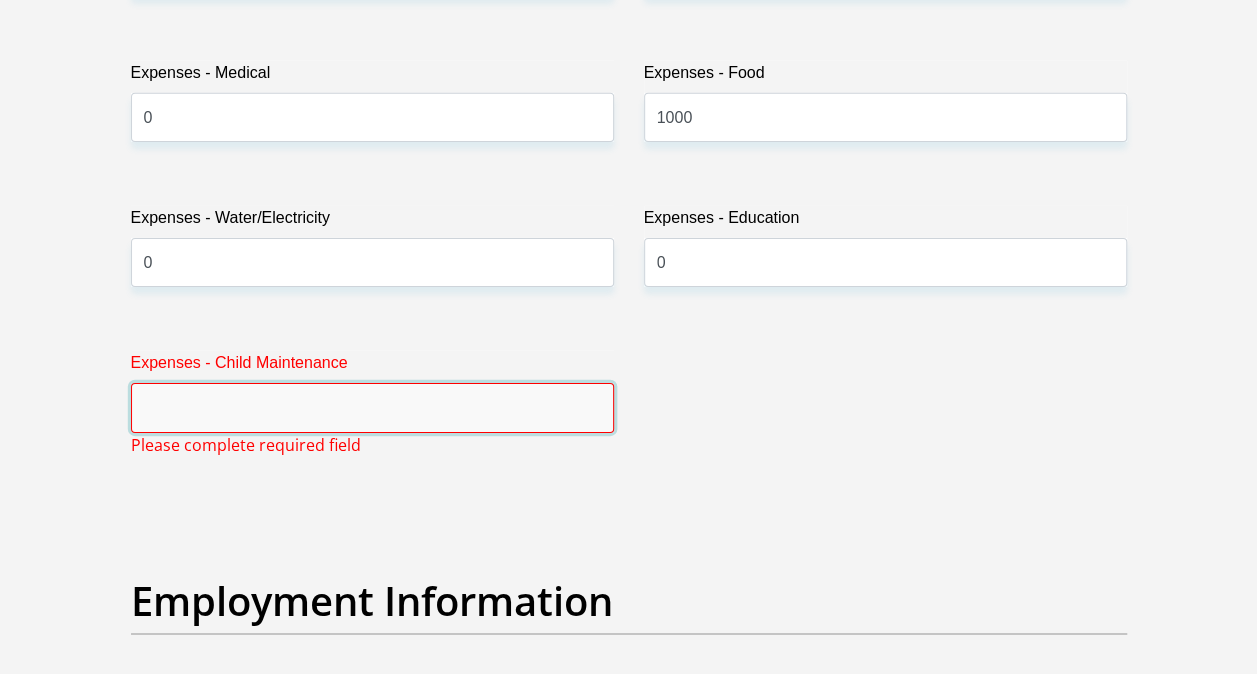 click on "Expenses - Child Maintenance" at bounding box center (372, 407) 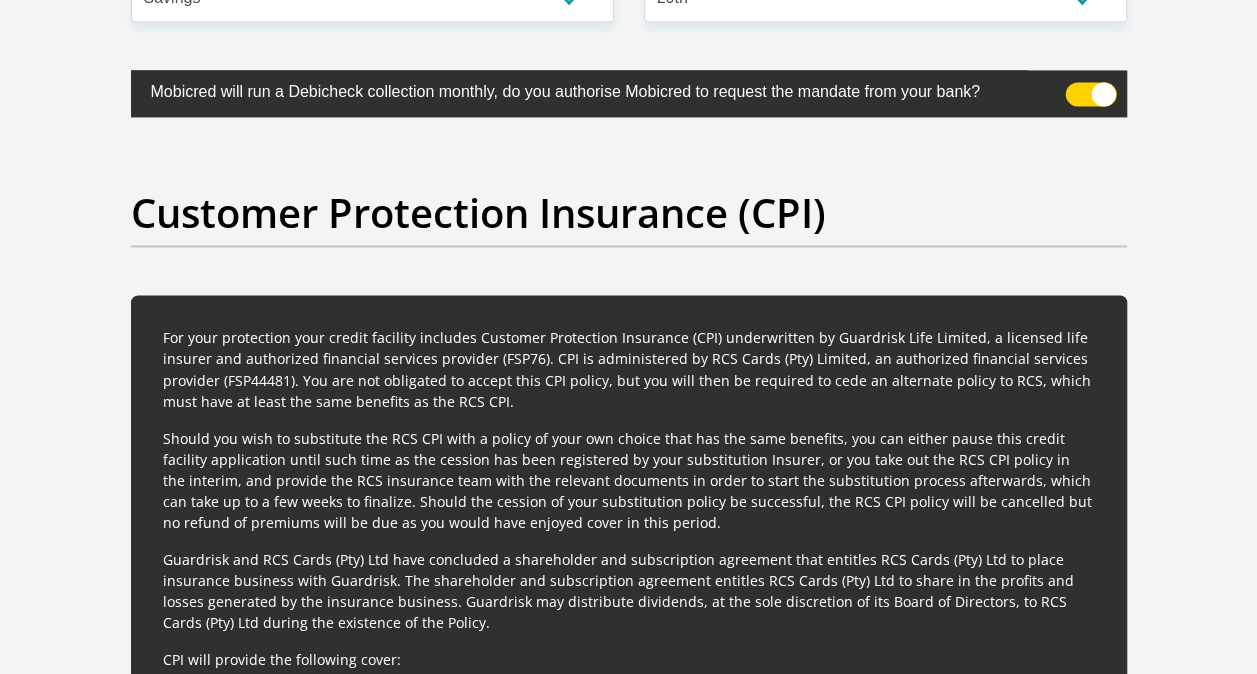 scroll, scrollTop: 6697, scrollLeft: 0, axis: vertical 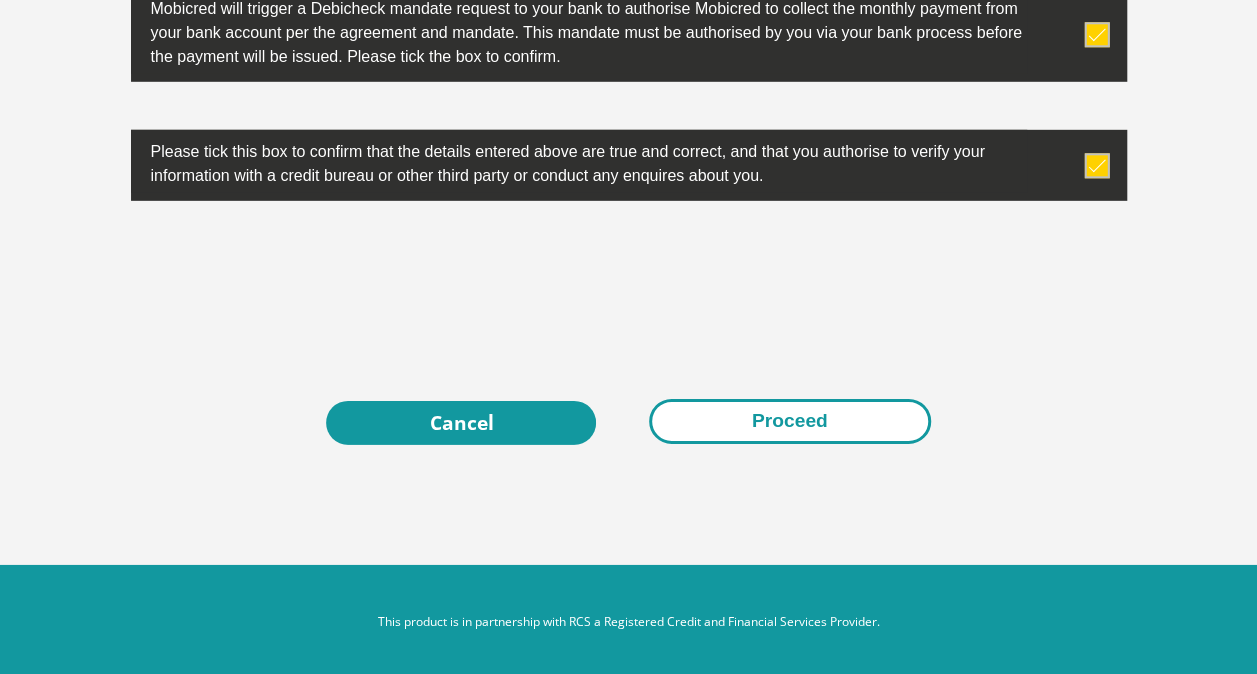 type on "1500" 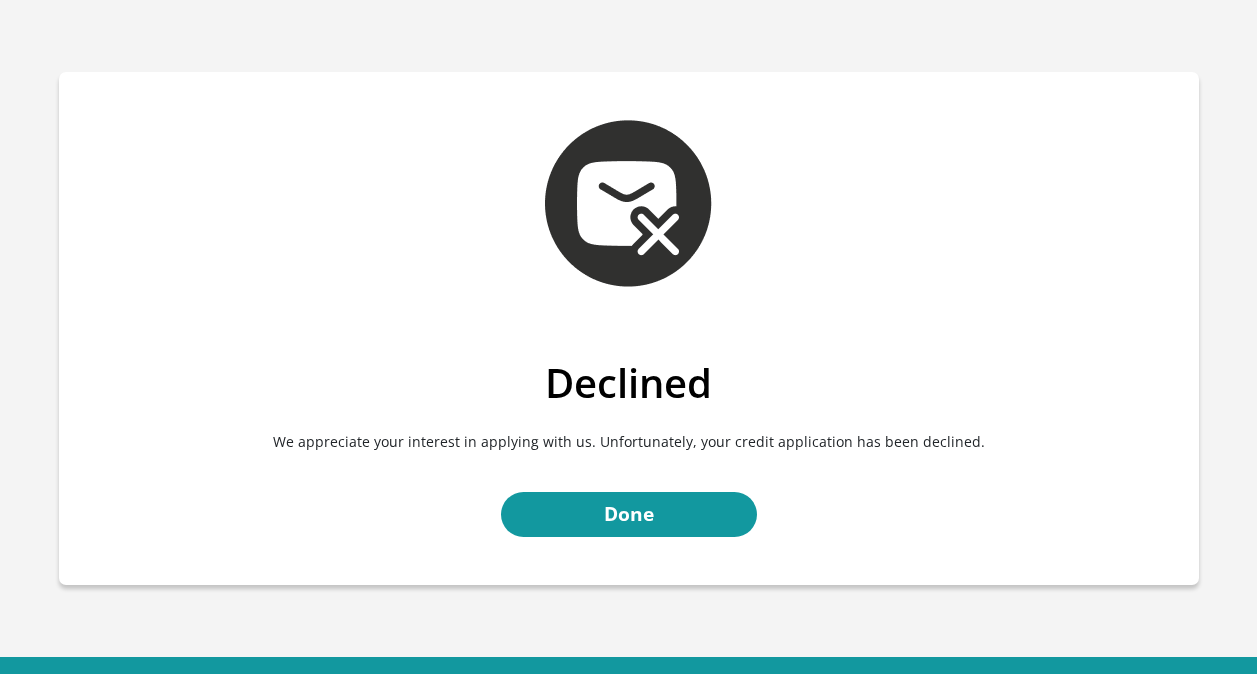 scroll, scrollTop: 0, scrollLeft: 0, axis: both 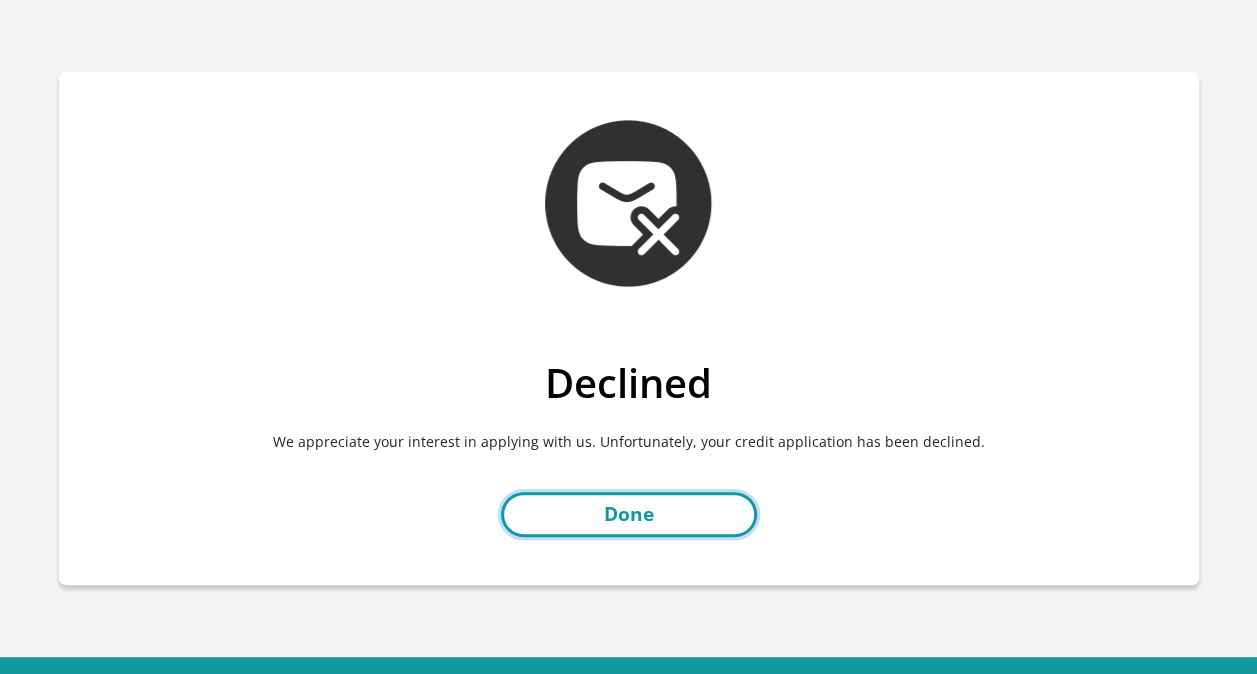 click on "Done" at bounding box center (629, 514) 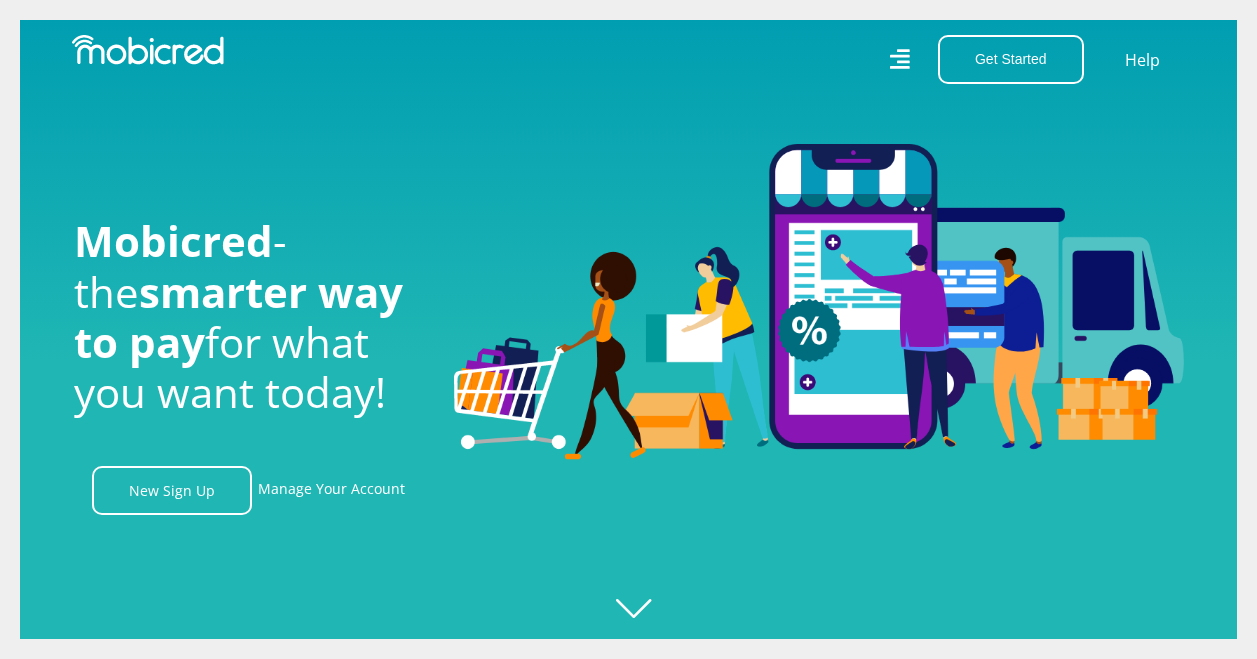 scroll, scrollTop: 0, scrollLeft: 0, axis: both 